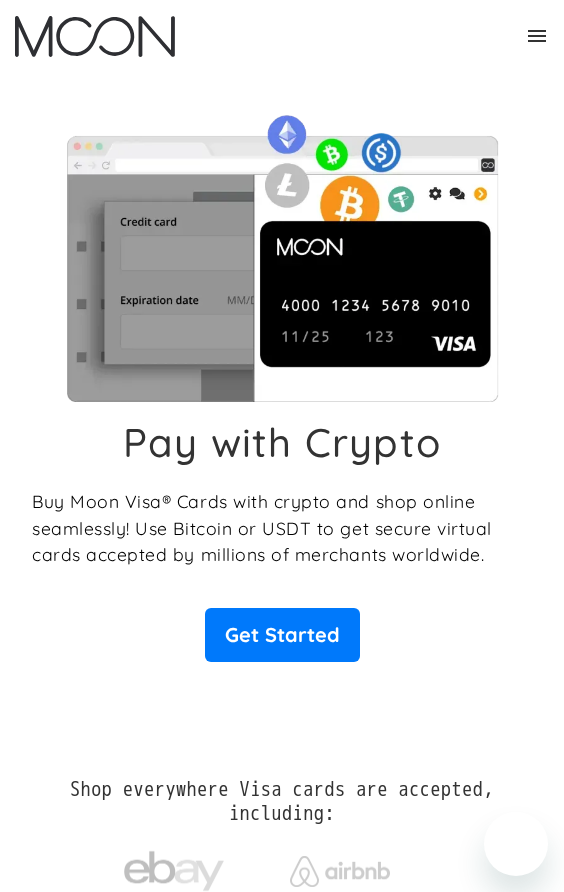 scroll, scrollTop: 0, scrollLeft: 0, axis: both 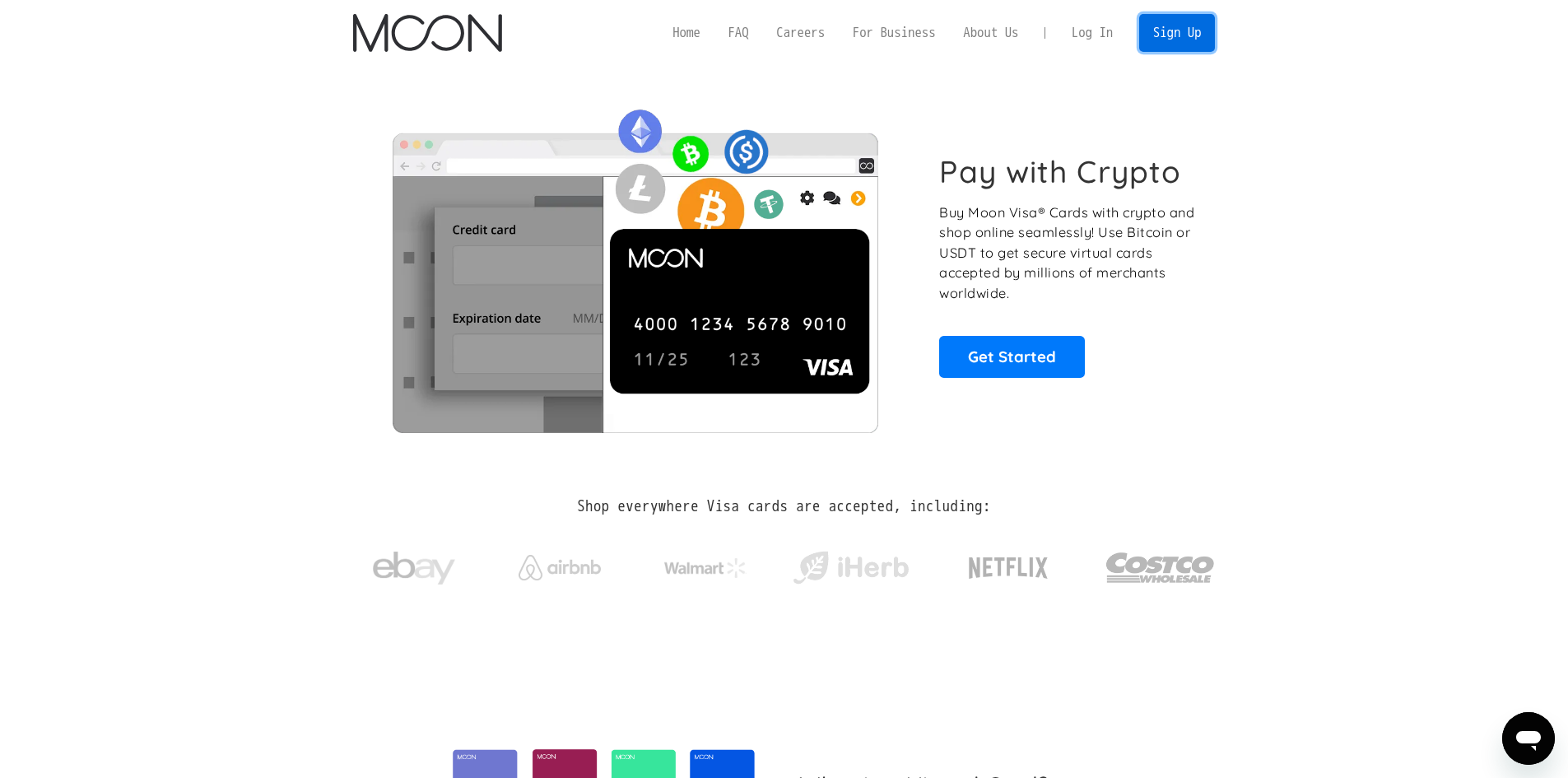click on "Sign Up" at bounding box center [1177, 32] 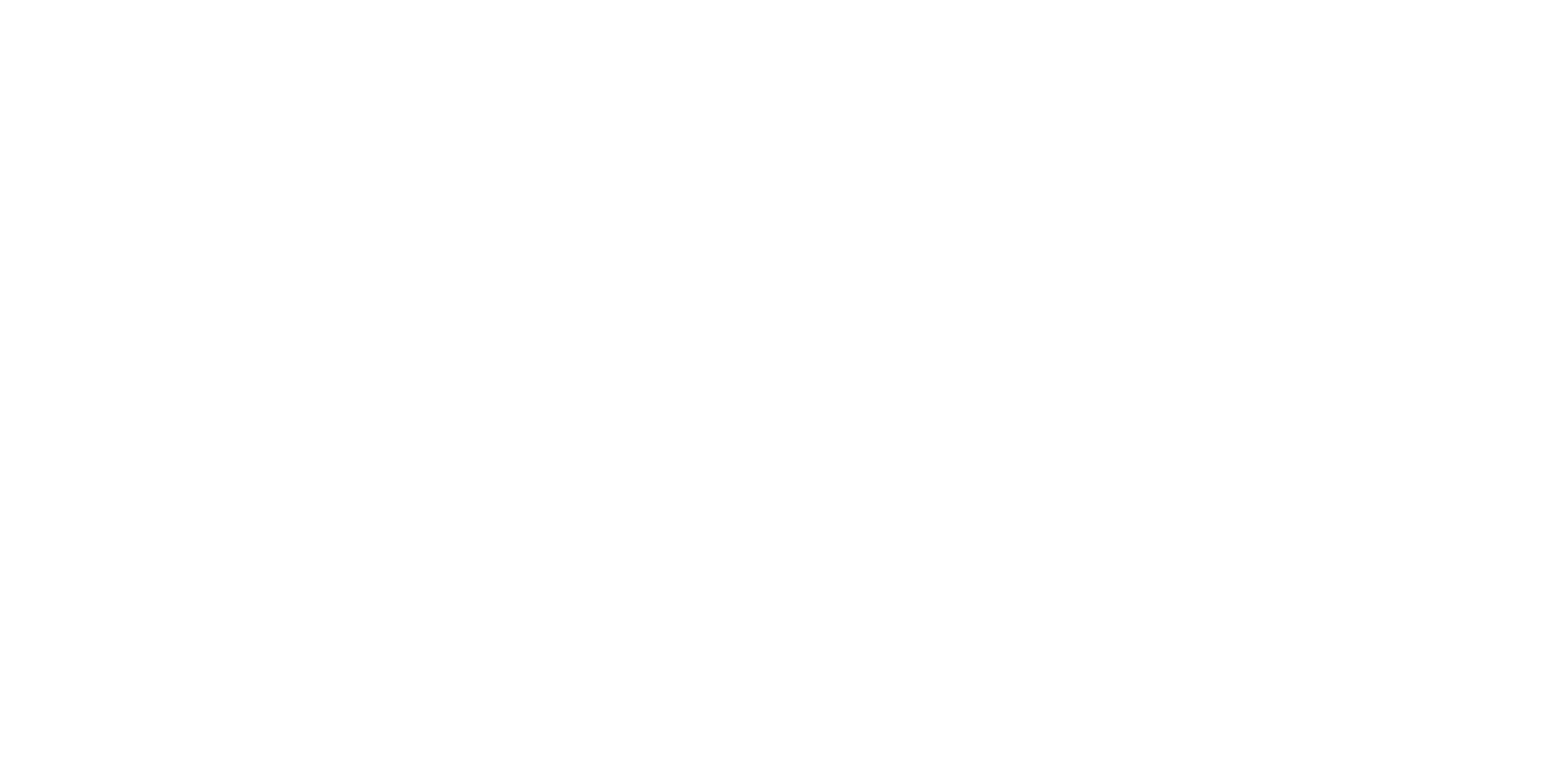 scroll, scrollTop: 0, scrollLeft: 0, axis: both 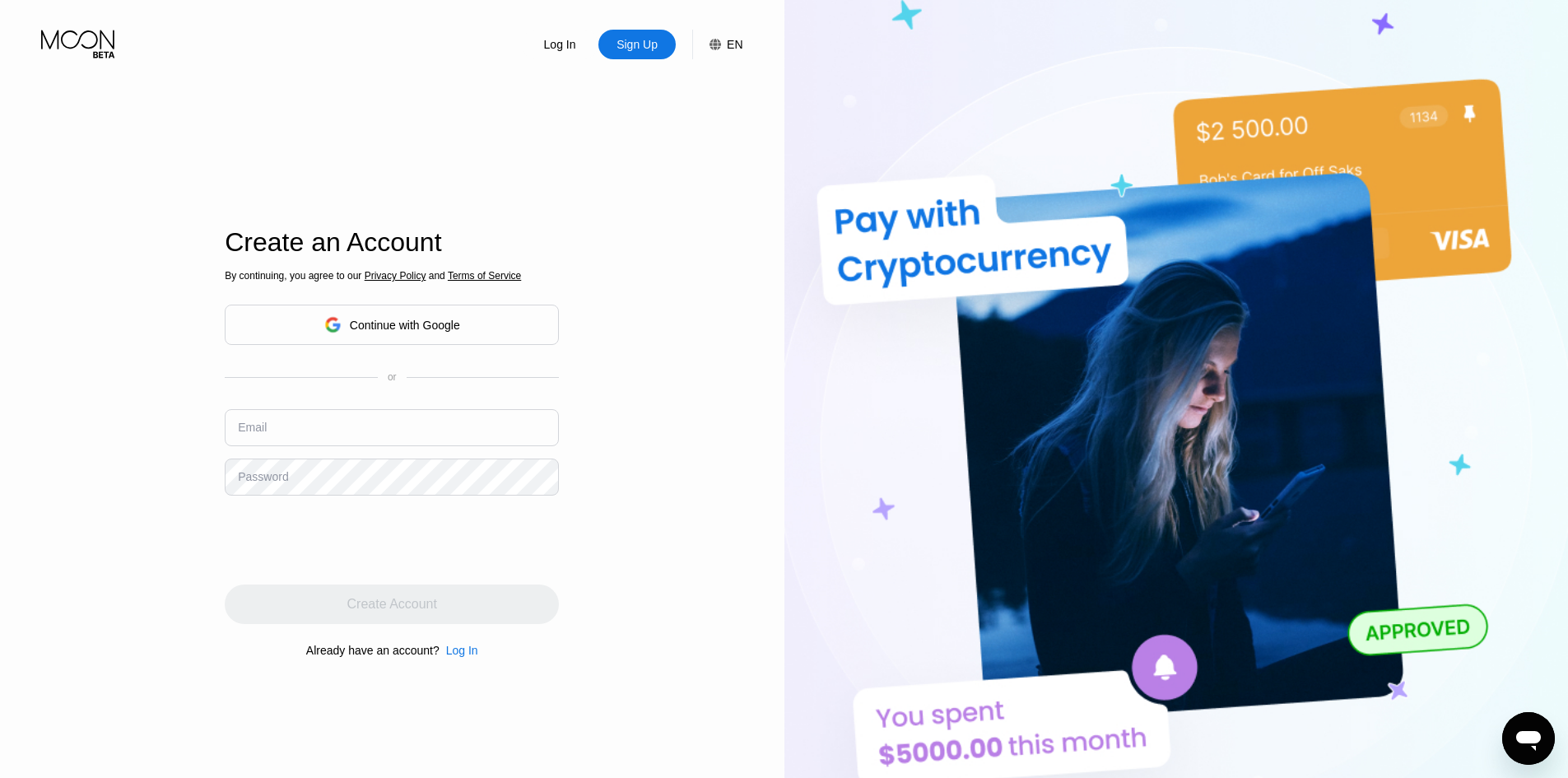 click on "Continue with Google" at bounding box center (392, 324) 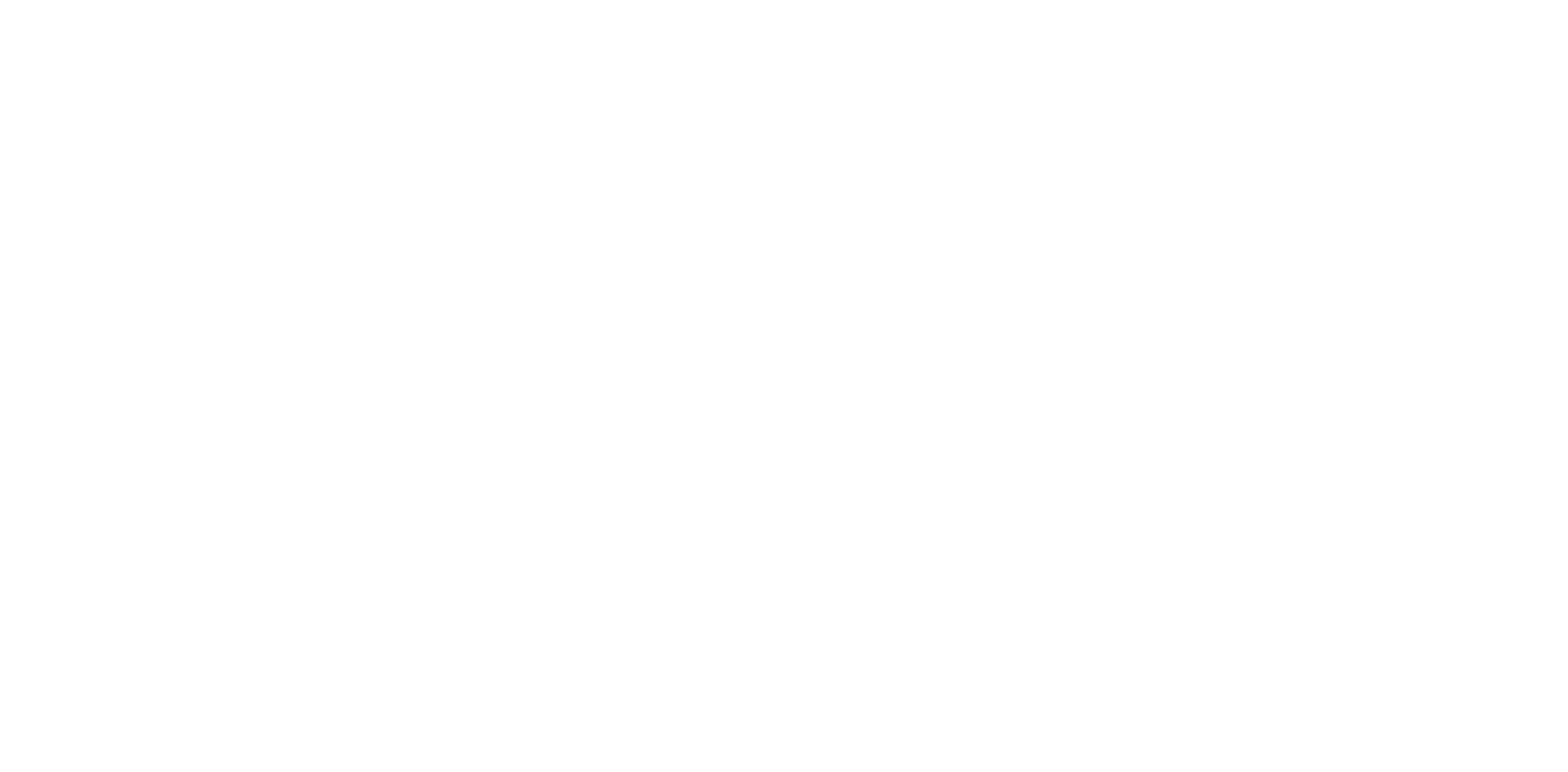 scroll, scrollTop: 0, scrollLeft: 0, axis: both 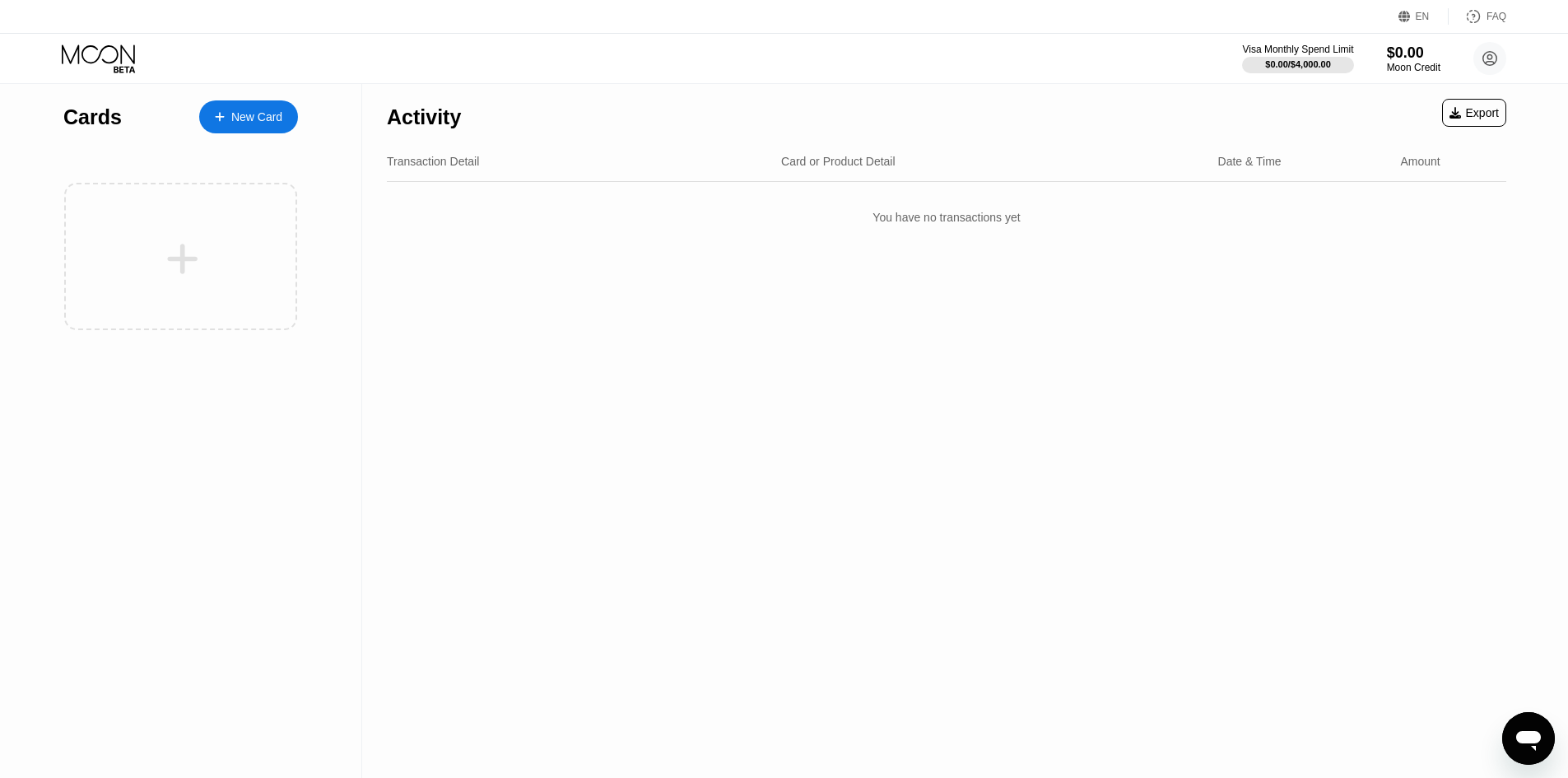 click on "Activity Export Transaction Detail Card or Product Detail Date & Time Amount You have no transactions yet" at bounding box center (947, 431) 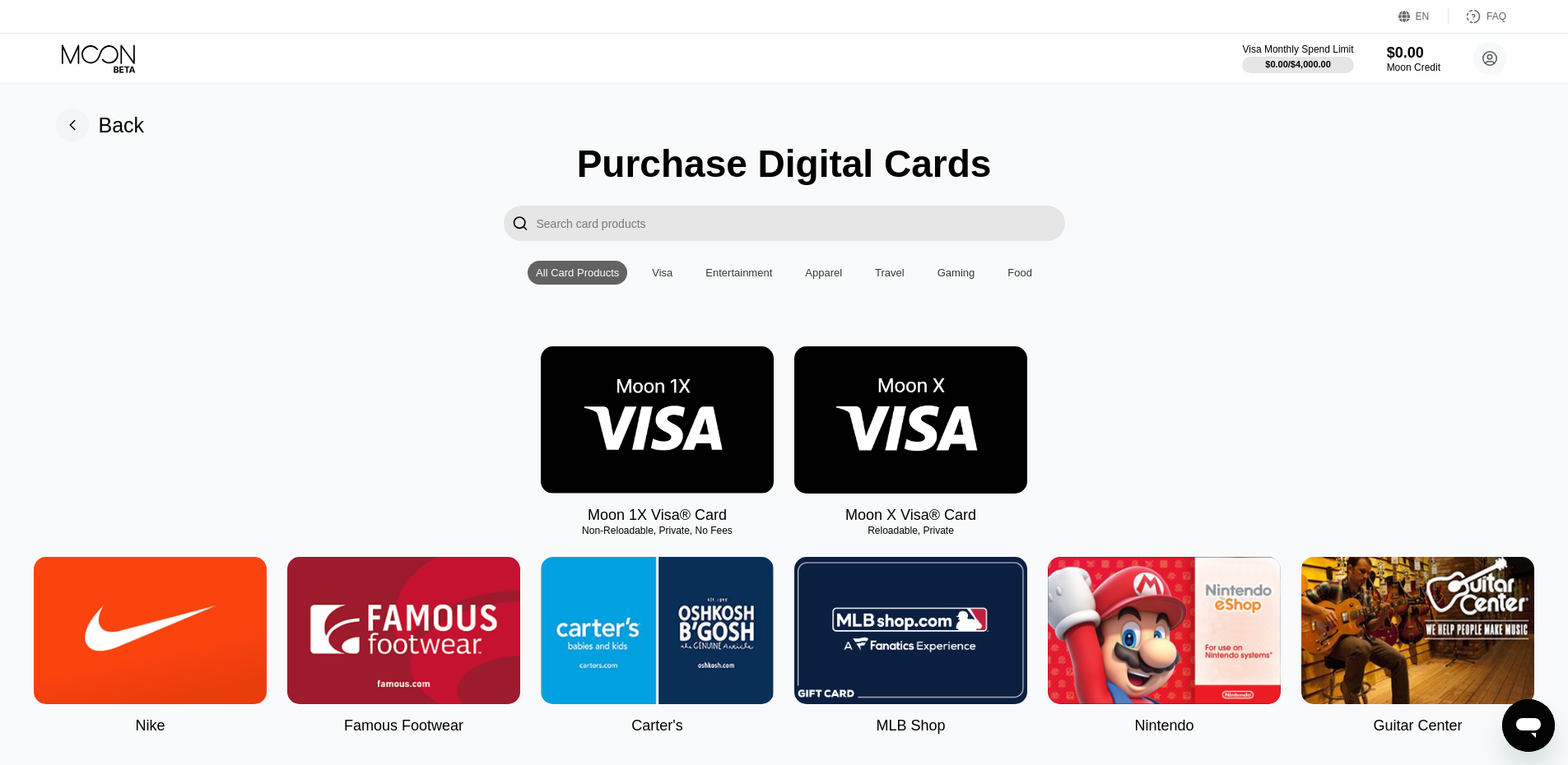 click at bounding box center (910, 420) 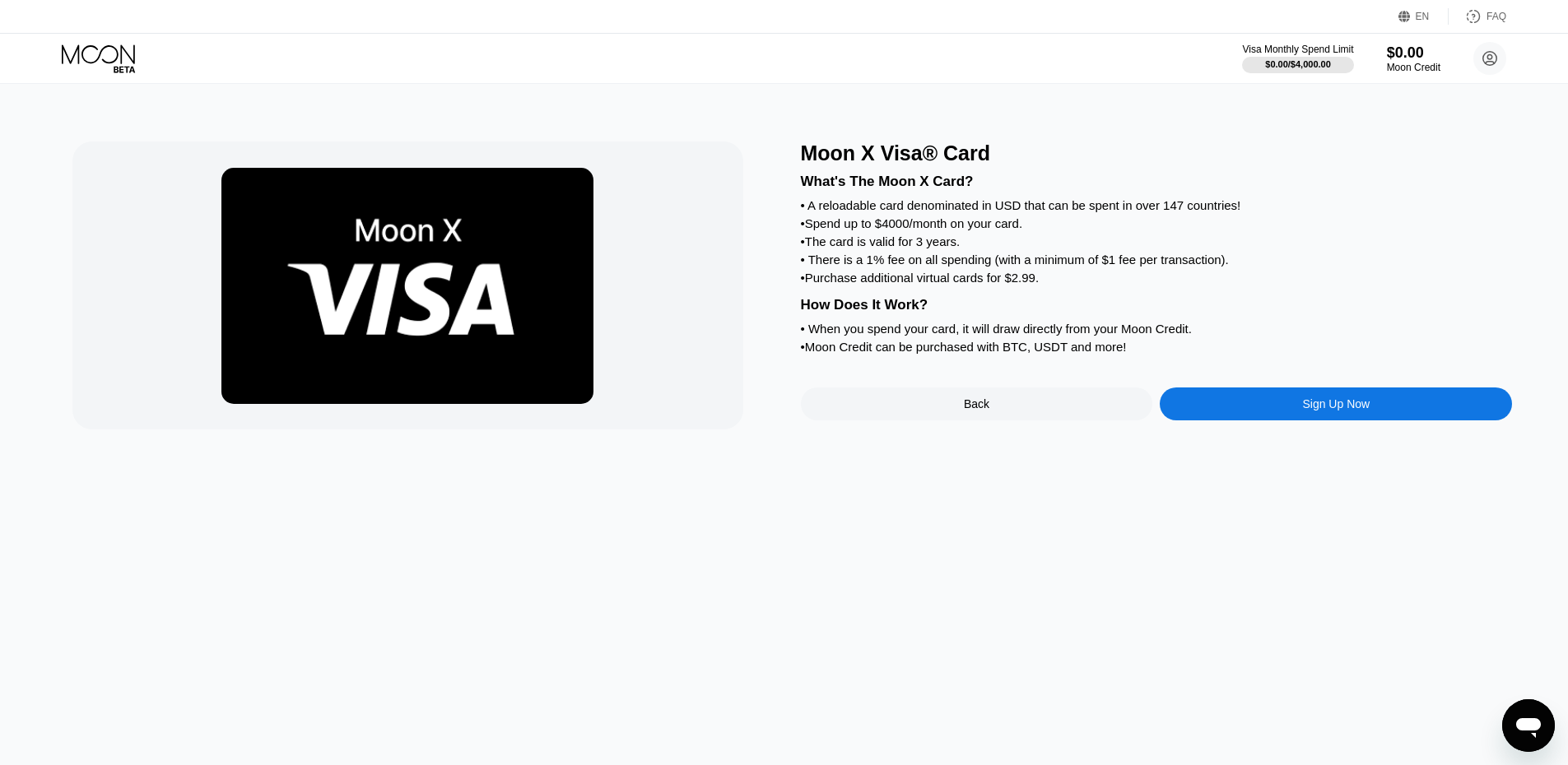 click on "Sign Up Now" at bounding box center (1336, 404) 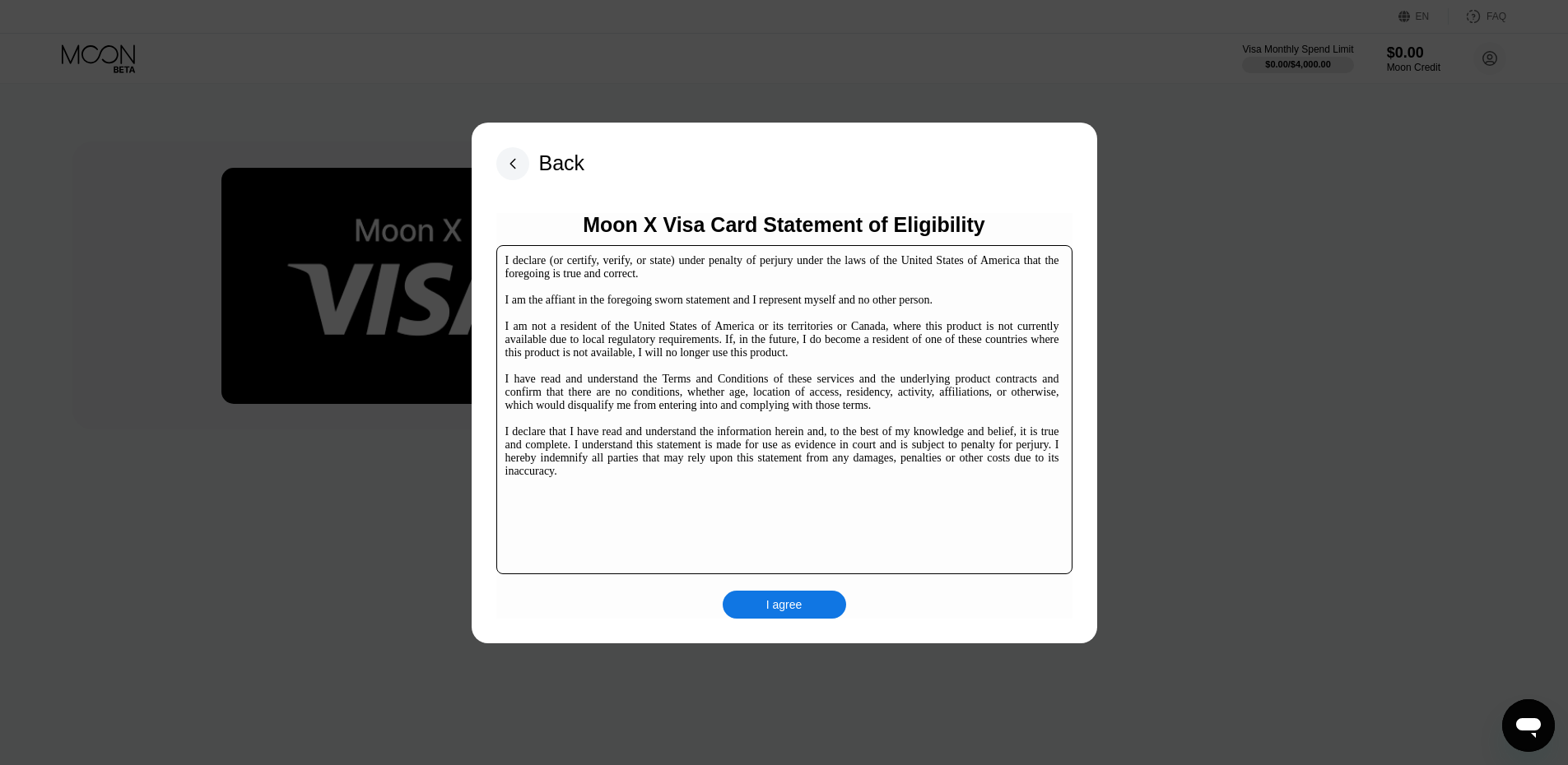 click on "I agree" at bounding box center (784, 605) 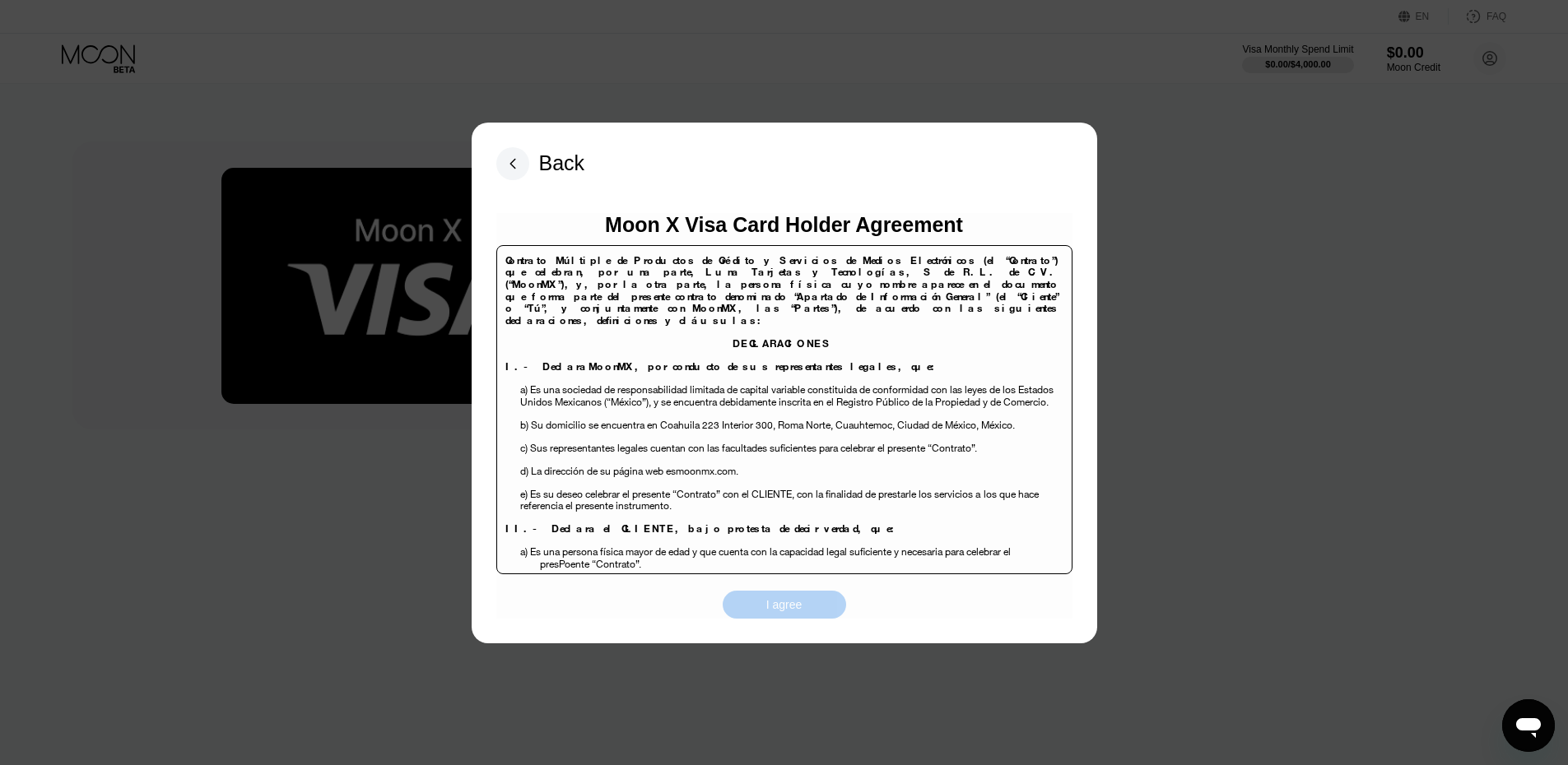 click on "I agree" at bounding box center [784, 605] 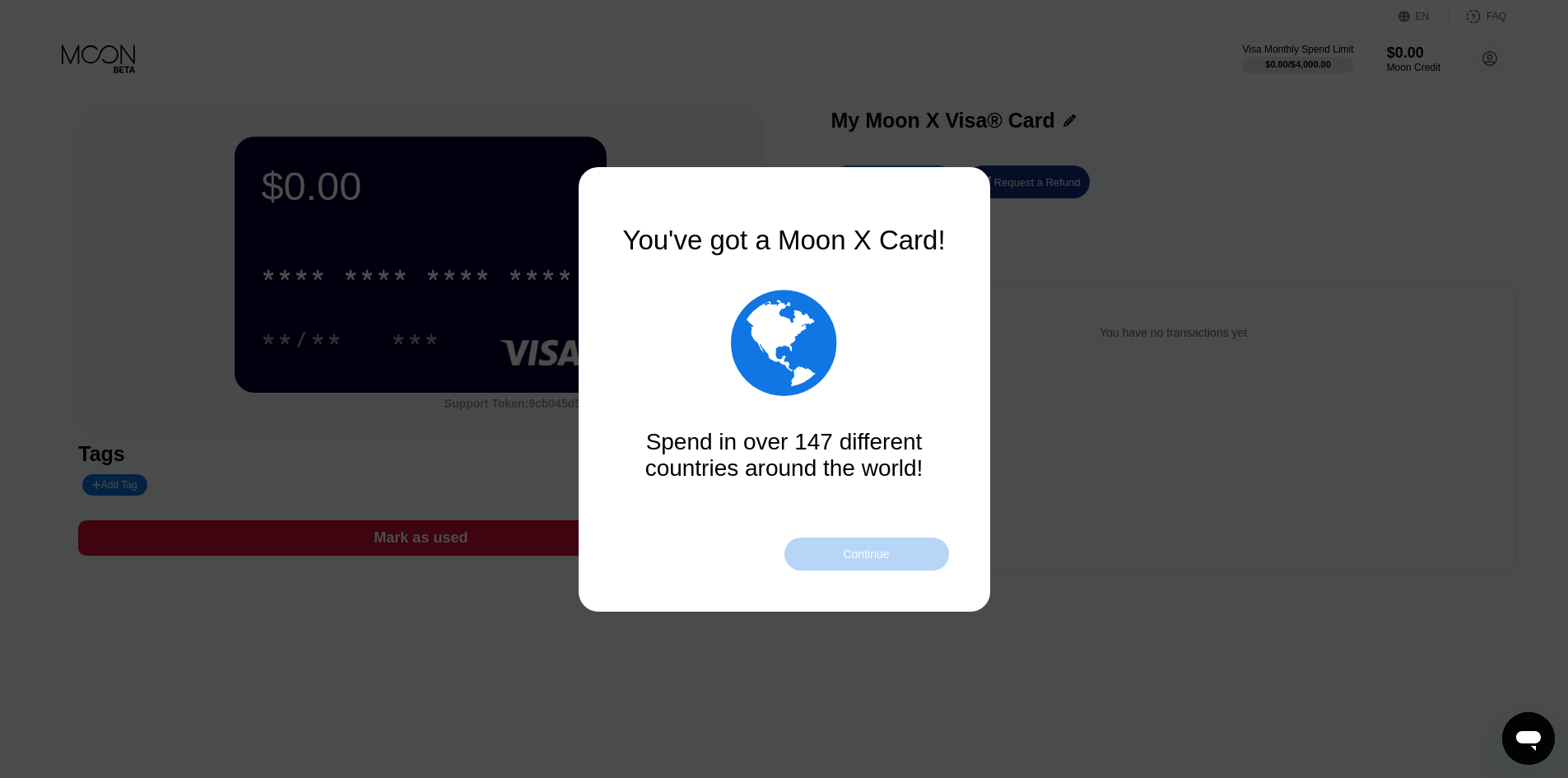 click on "Continue" at bounding box center (866, 554) 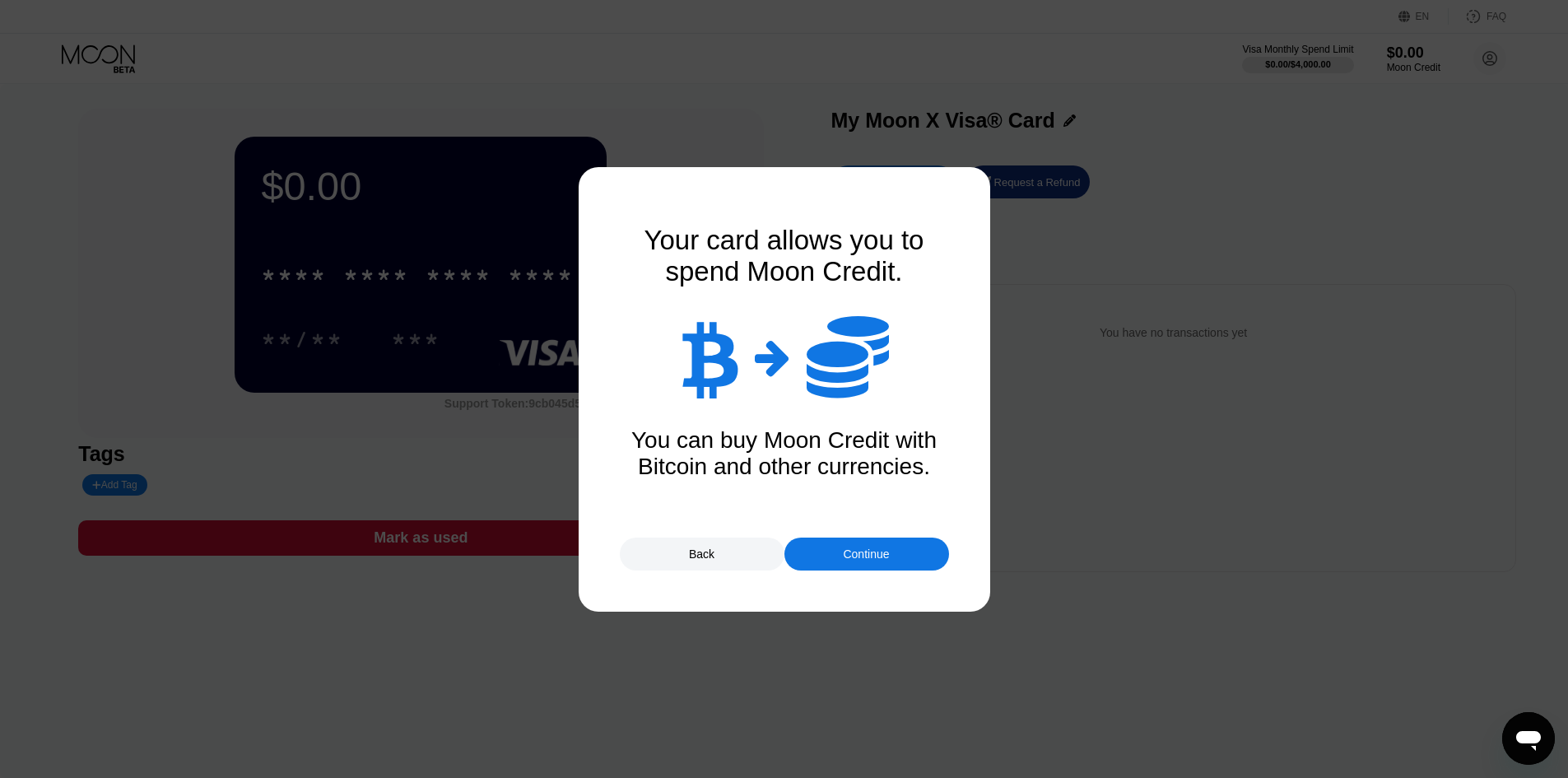 drag, startPoint x: 889, startPoint y: 556, endPoint x: 887, endPoint y: 537, distance: 19.104973 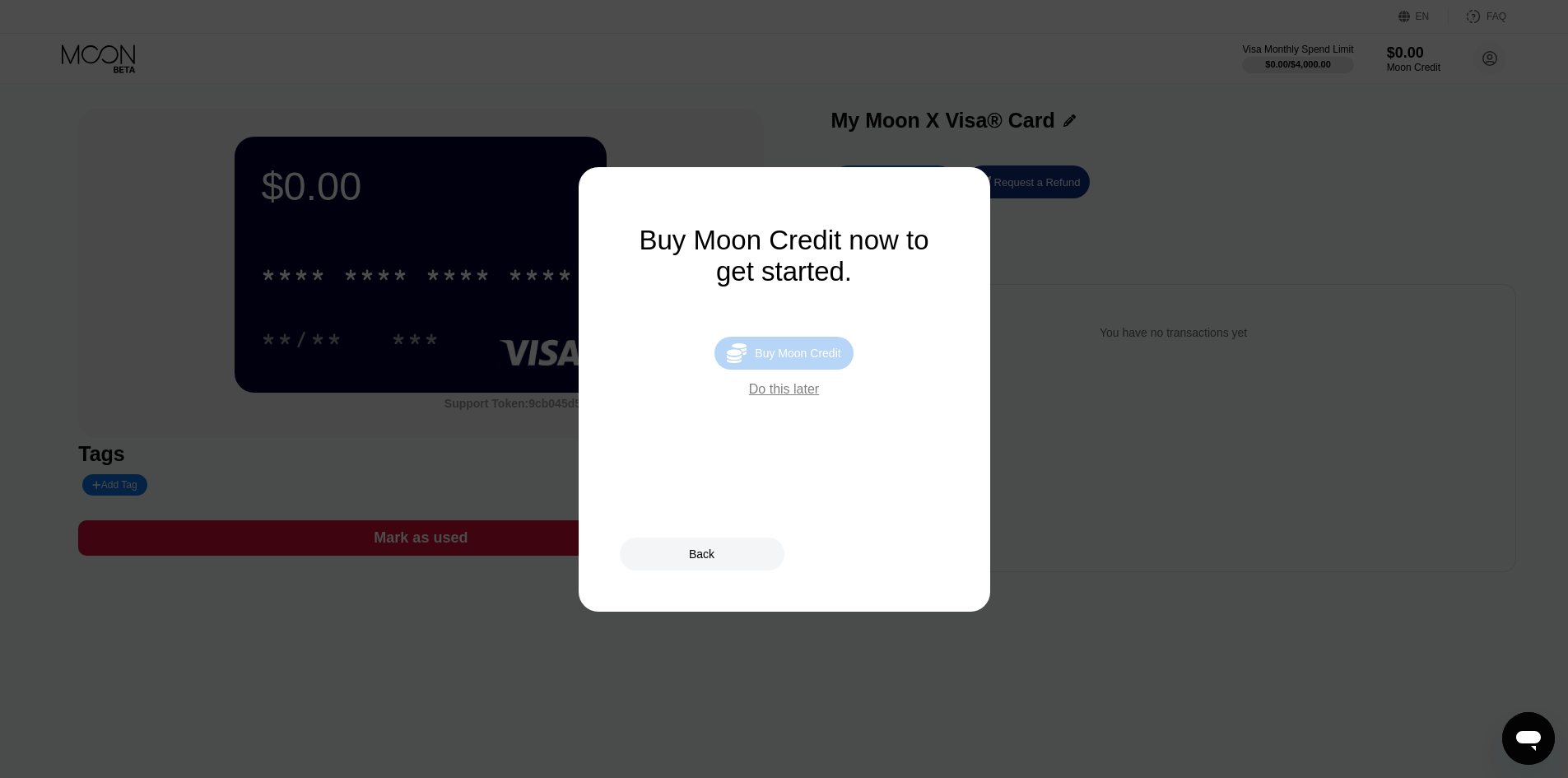 click on "Buy Moon Credit" at bounding box center (798, 353) 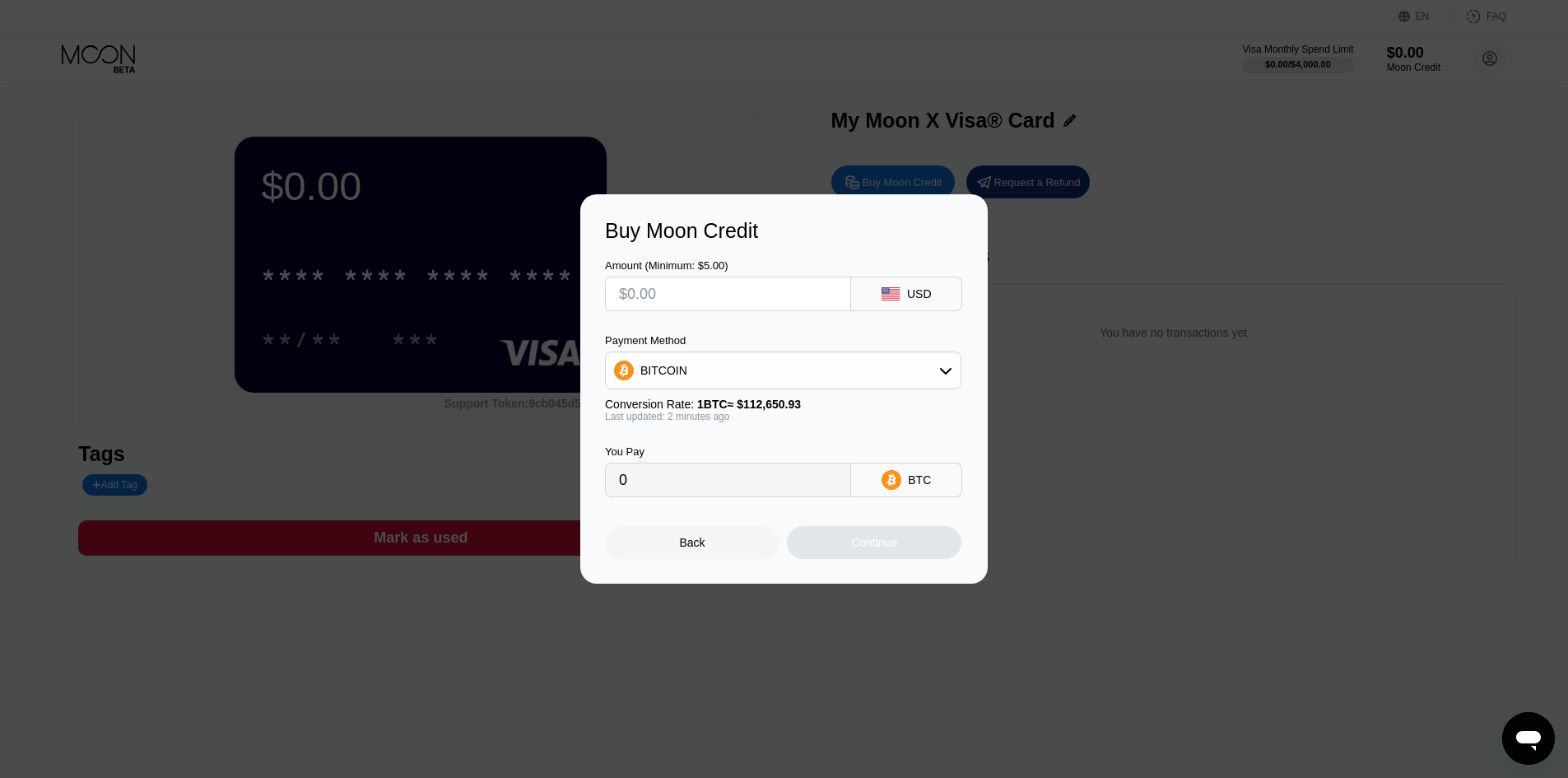 click at bounding box center (728, 294) 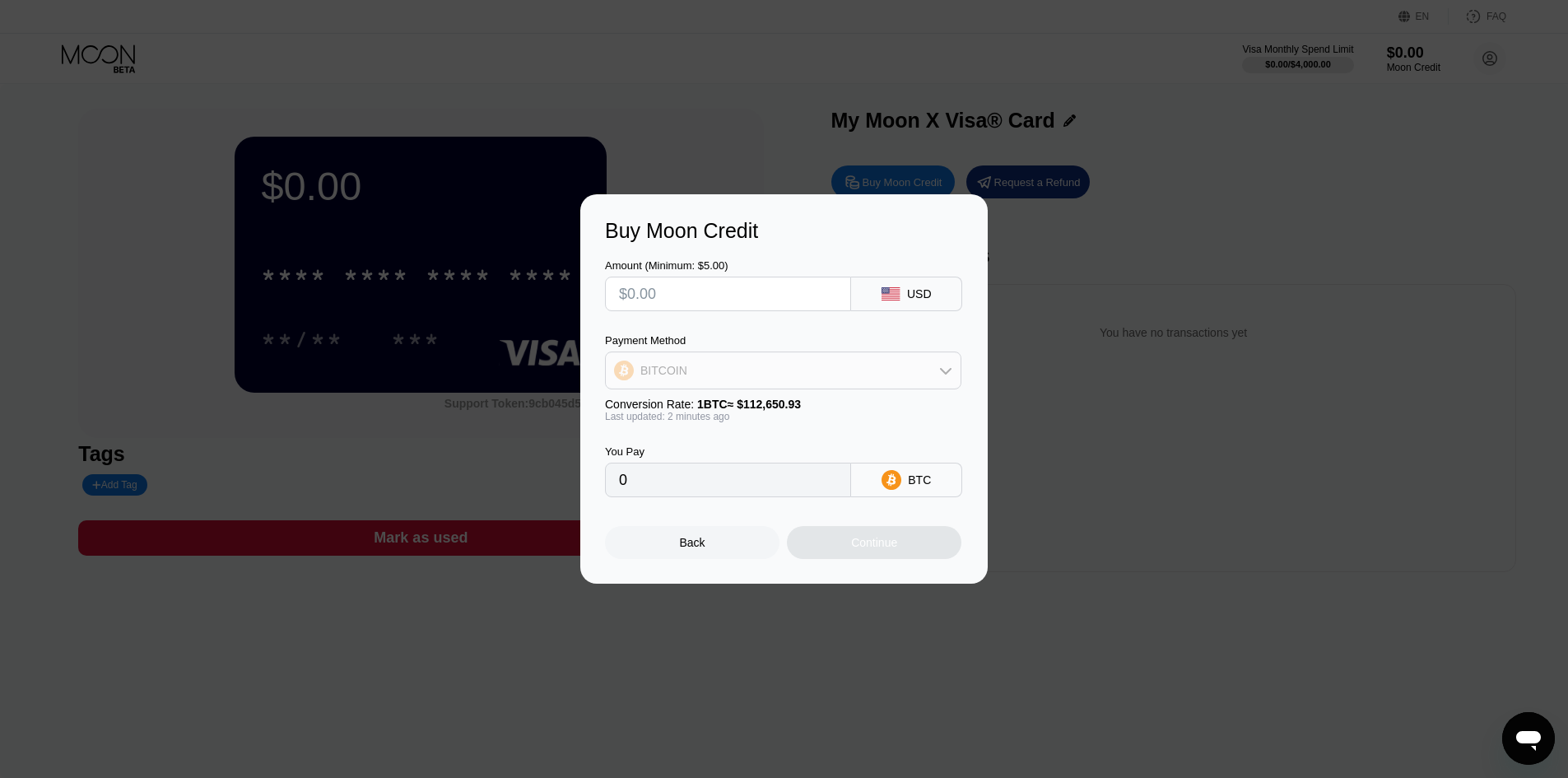 click on "BITCOIN" at bounding box center (783, 370) 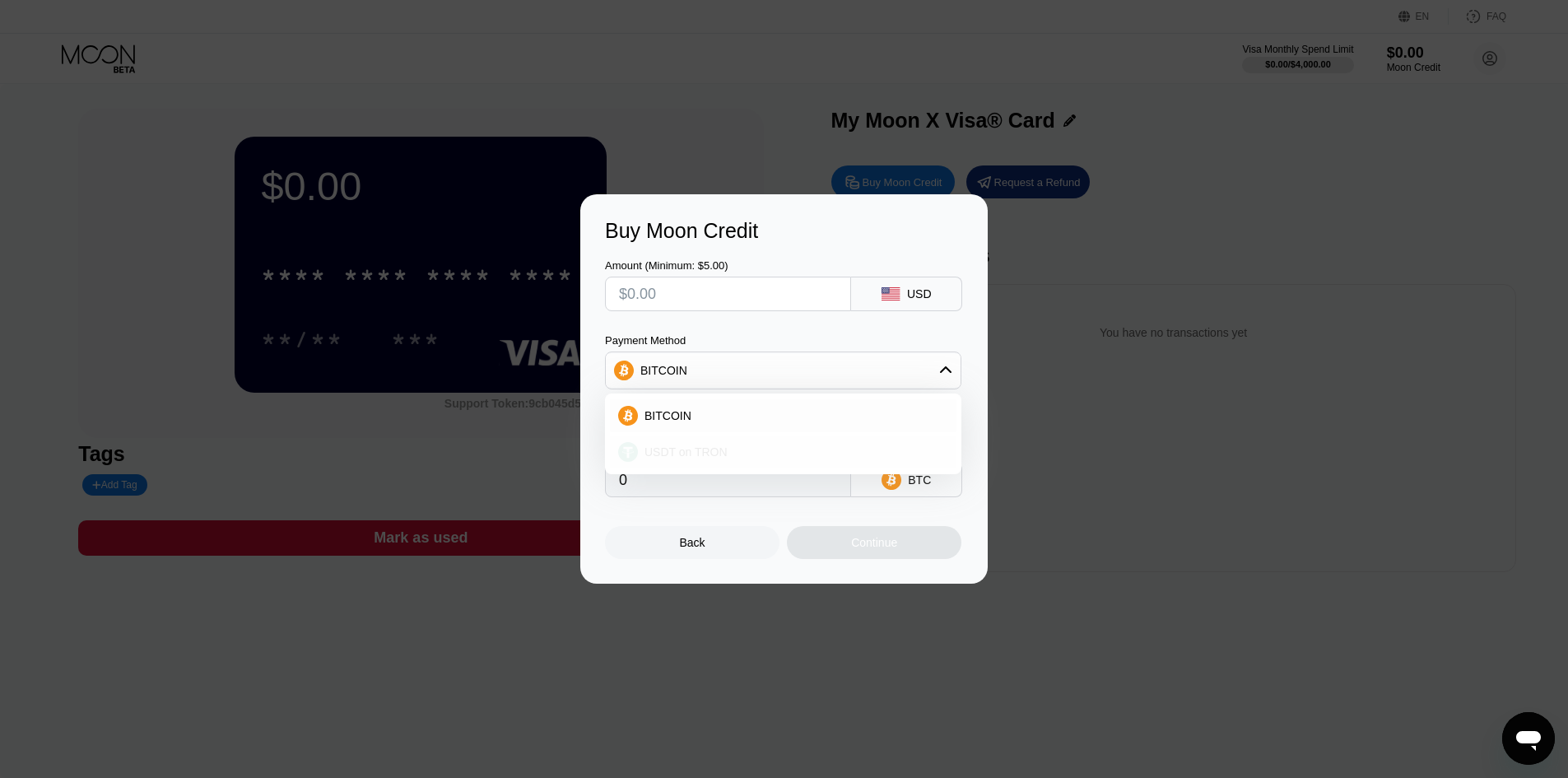 click on "USDT on TRON" at bounding box center (793, 452) 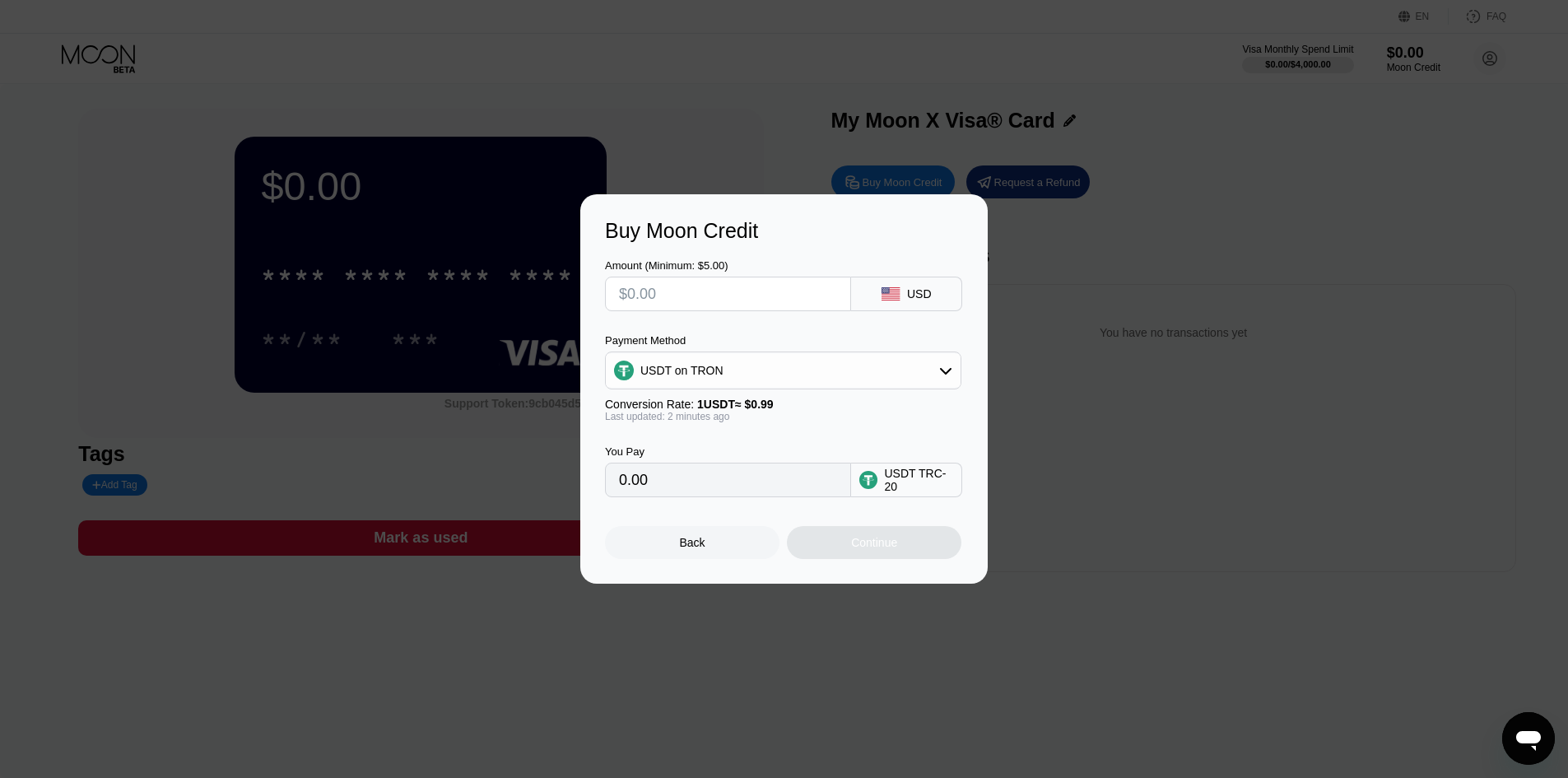 click at bounding box center [728, 294] 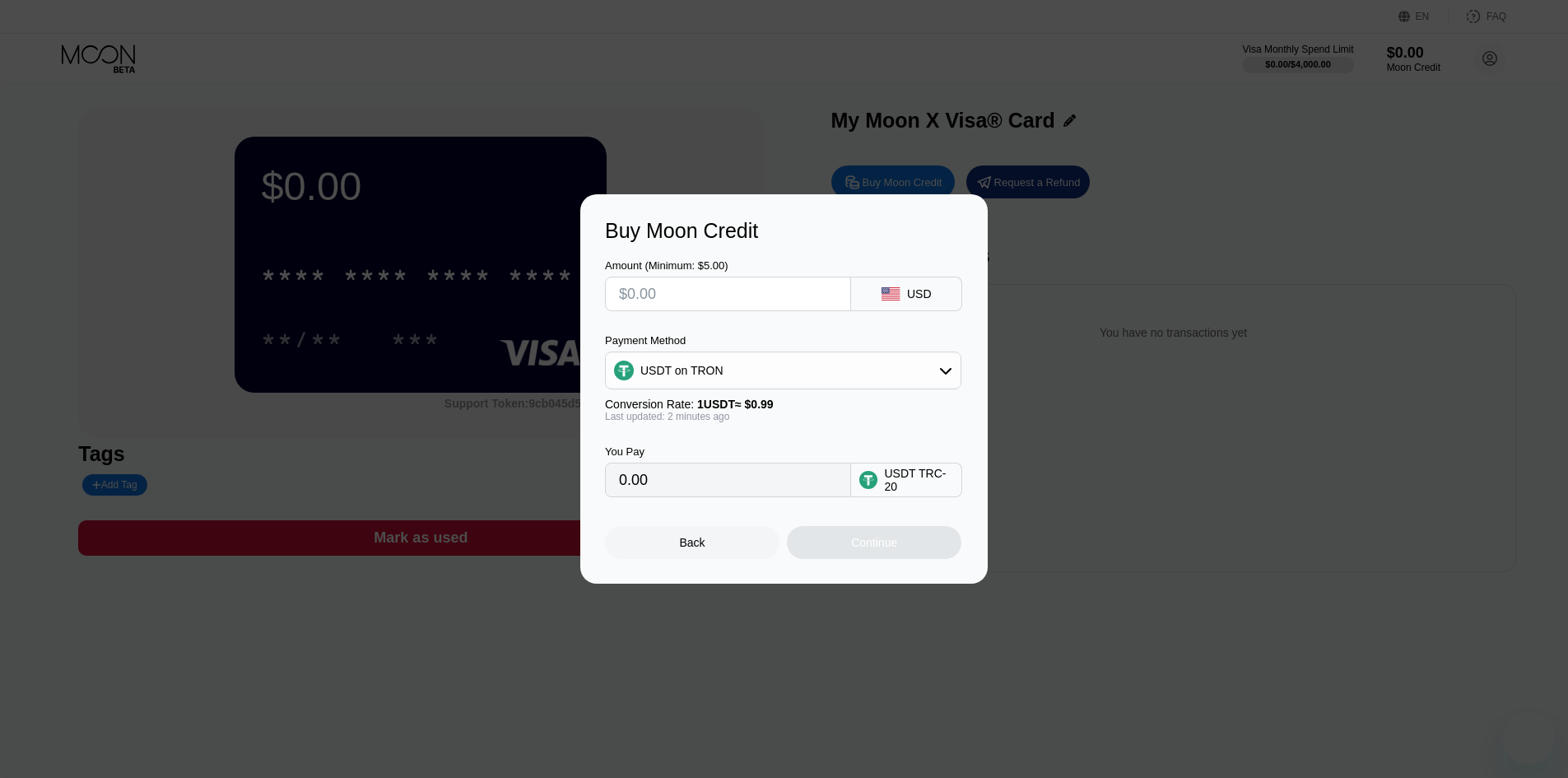 scroll, scrollTop: 0, scrollLeft: 0, axis: both 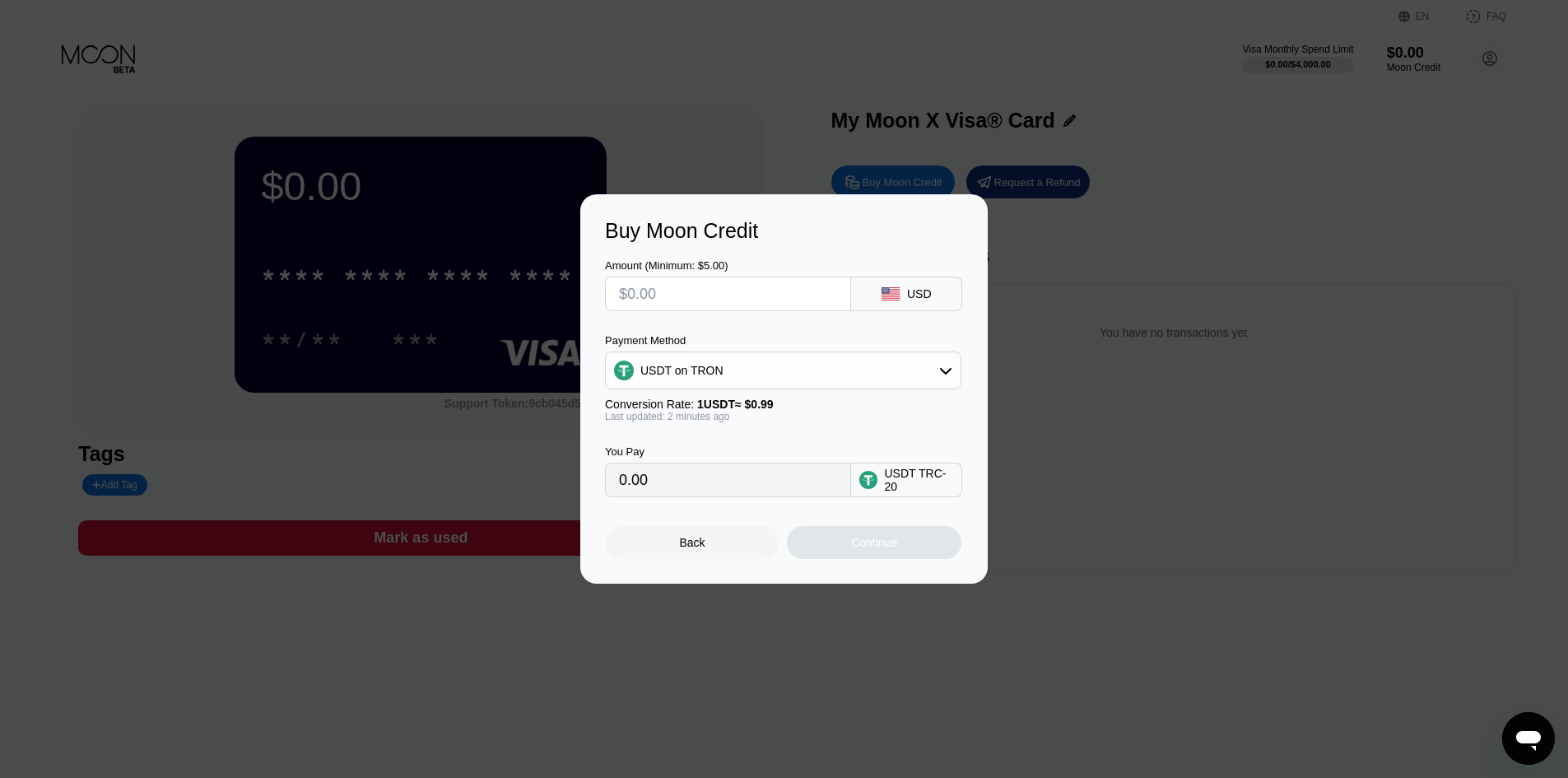 type on "$8" 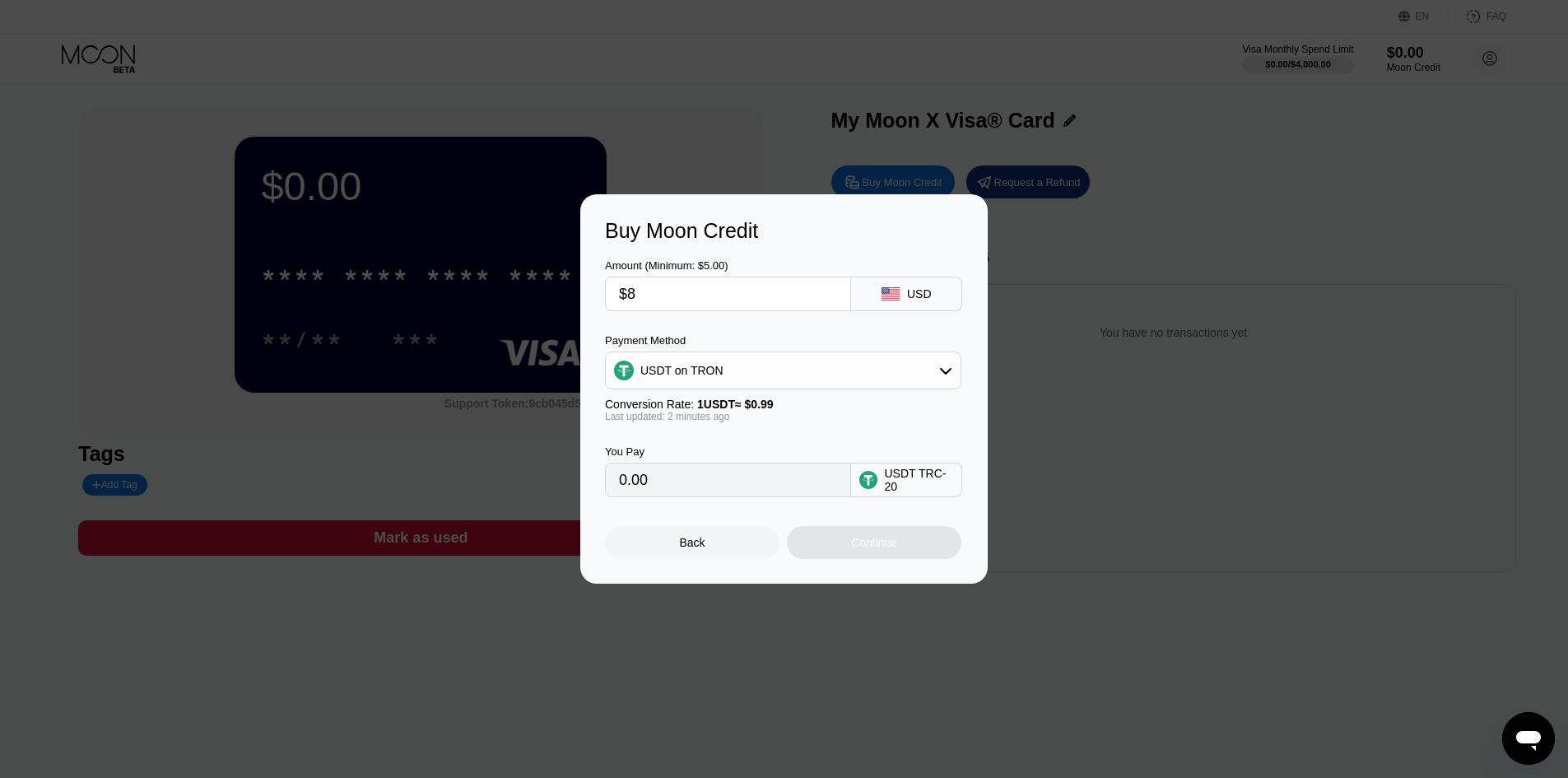 type on "8.08" 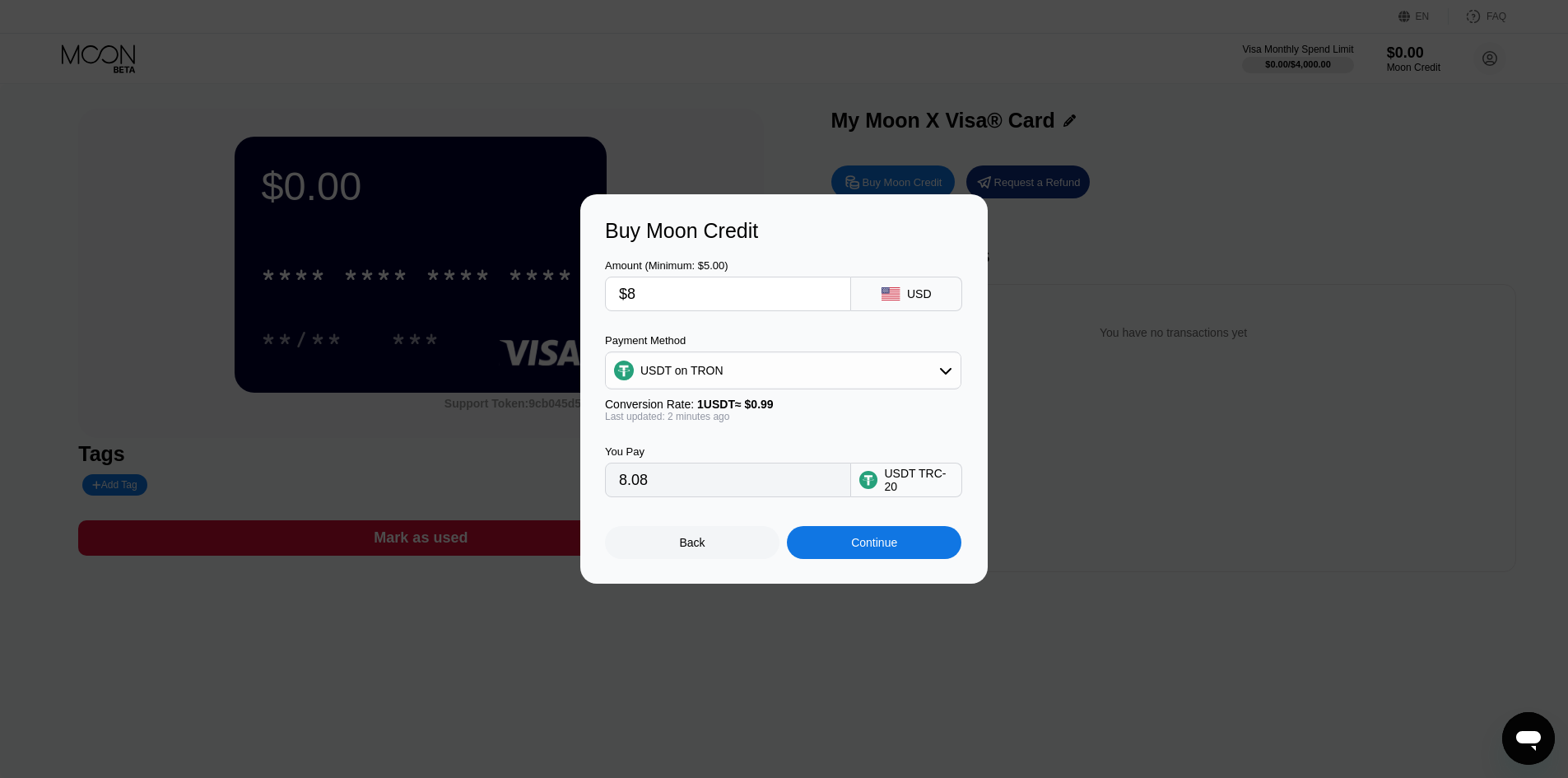 type on "$82" 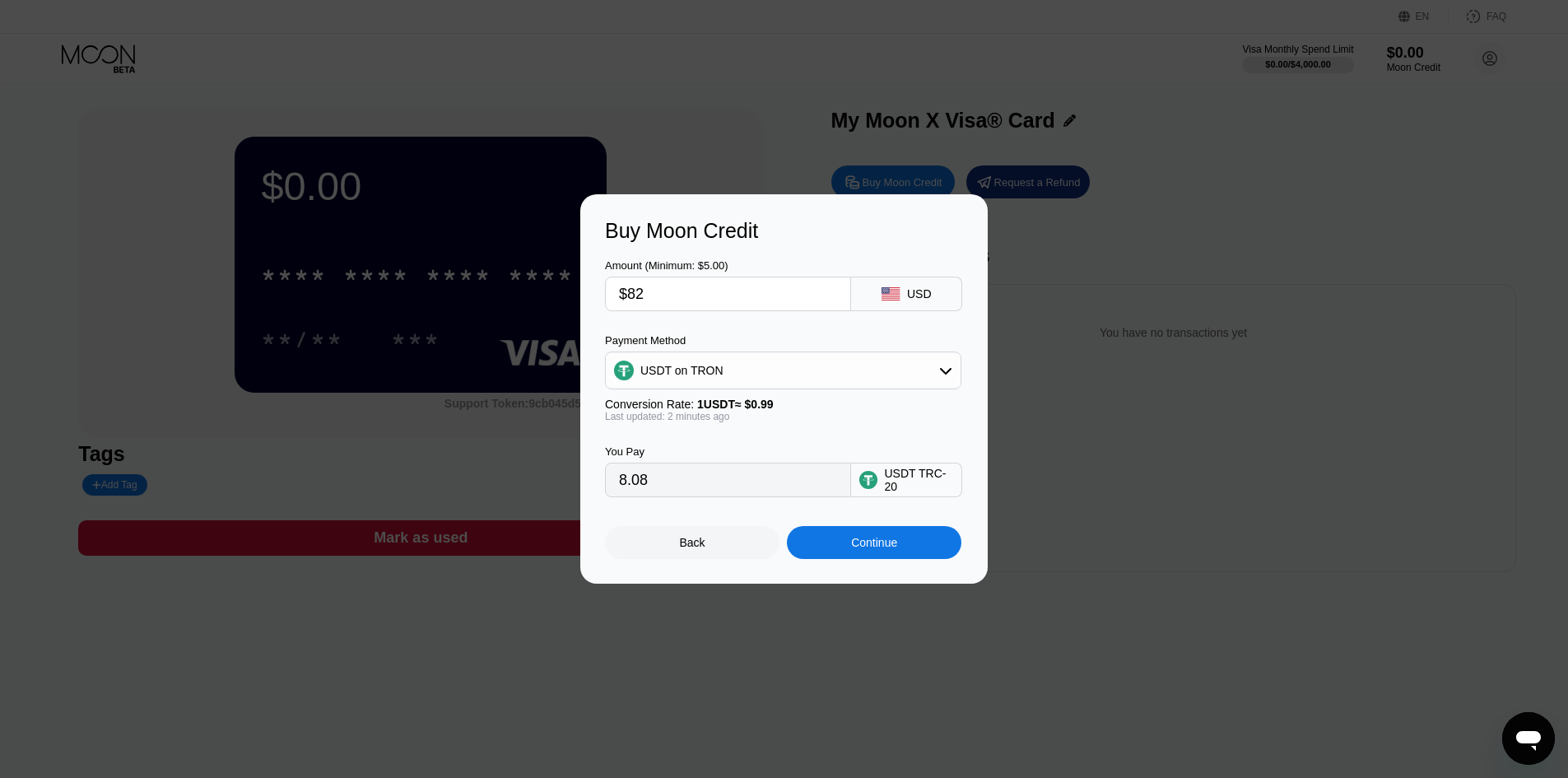 type on "82.83" 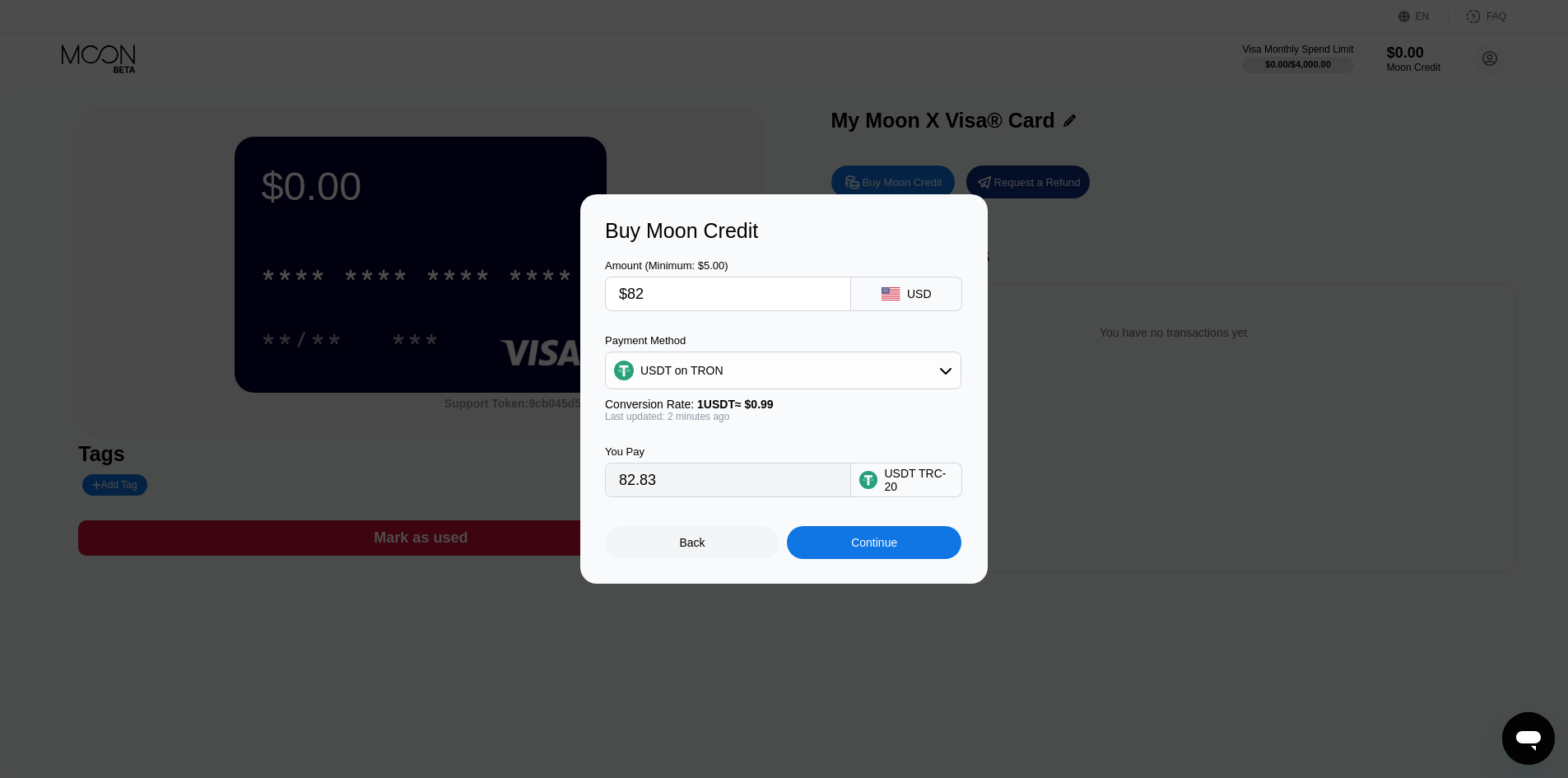 drag, startPoint x: 1230, startPoint y: 239, endPoint x: 1214, endPoint y: 238, distance: 16.03122 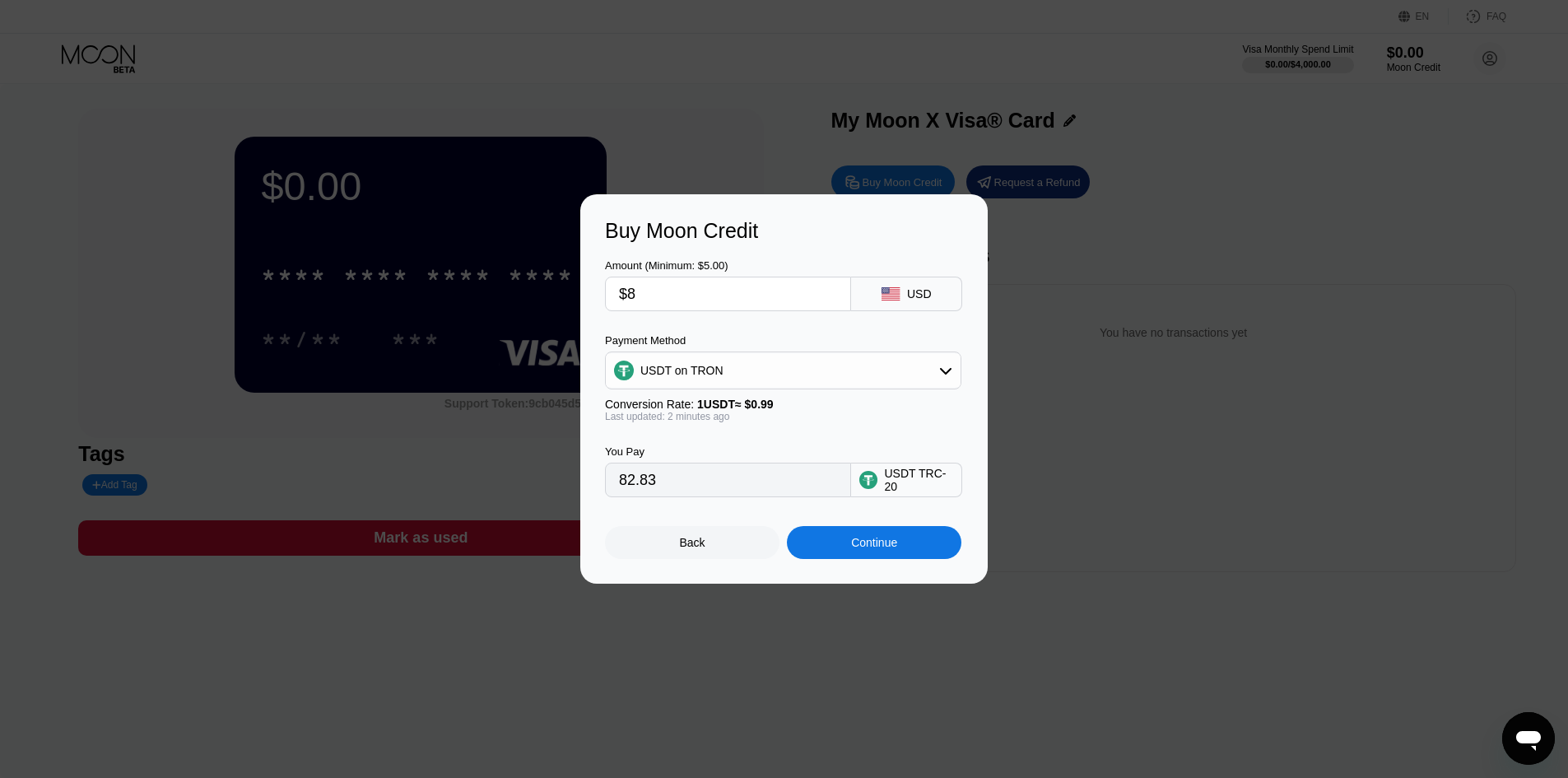 type on "8.08" 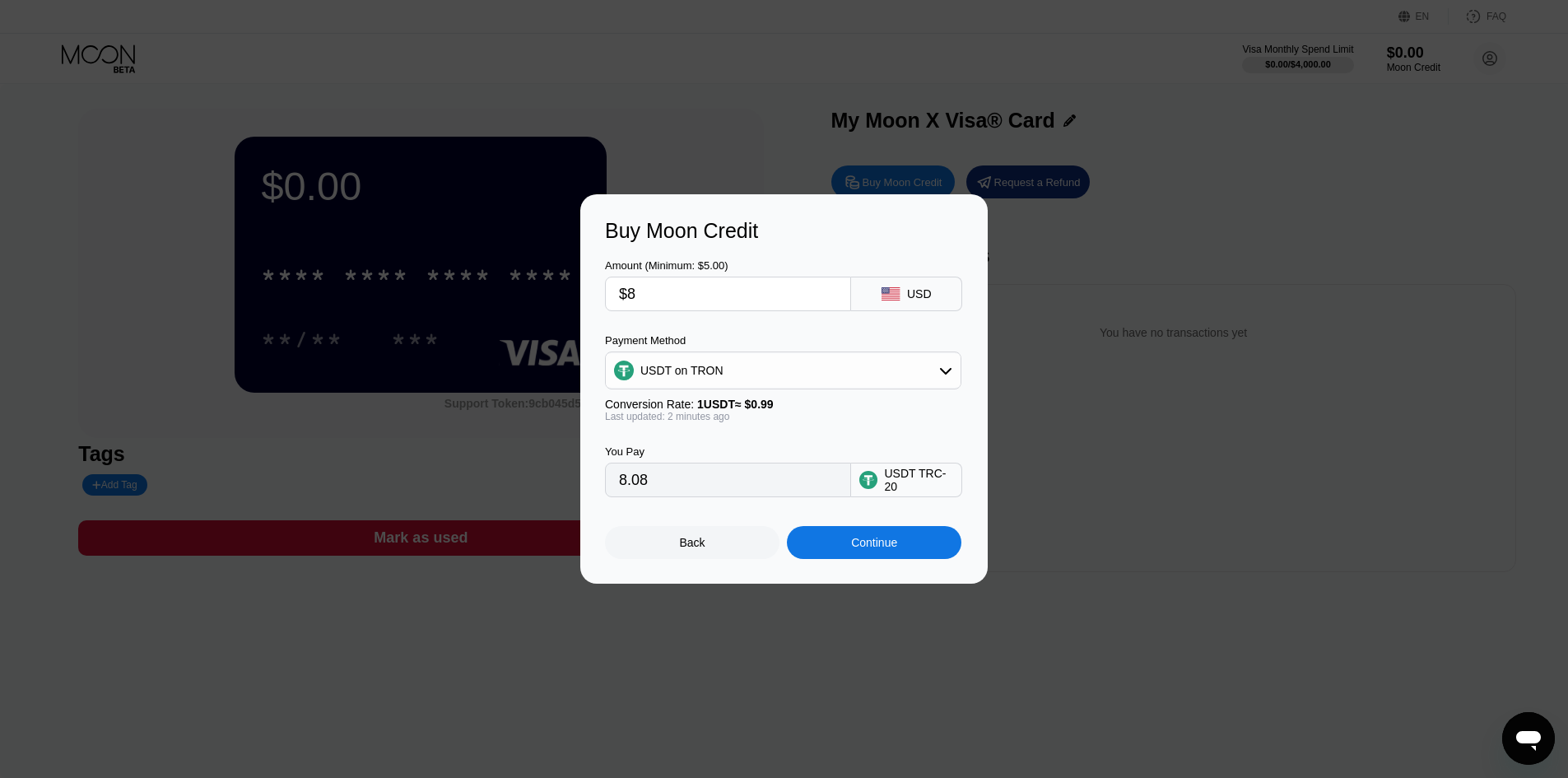 type on "$83" 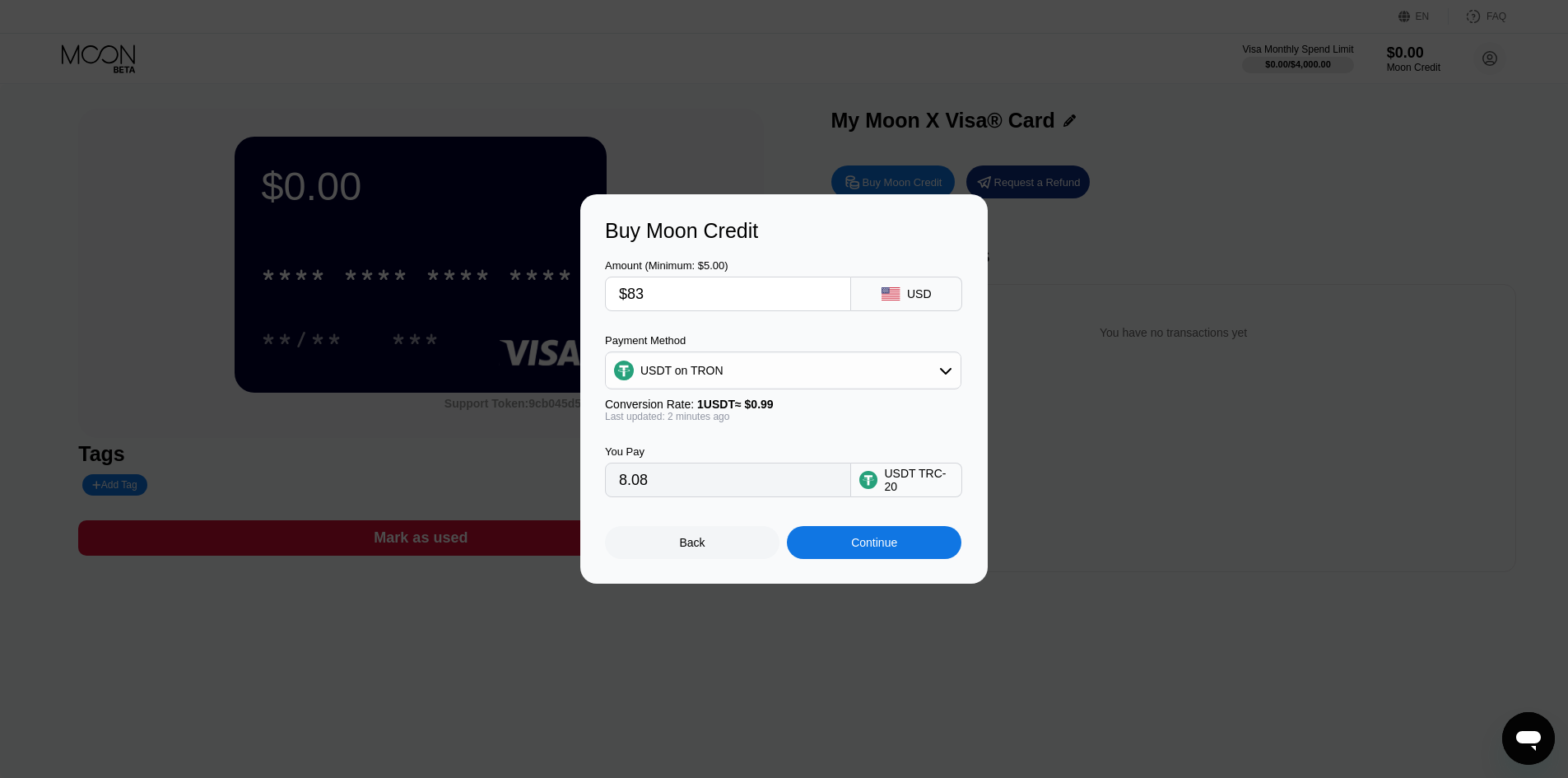 type on "83.84" 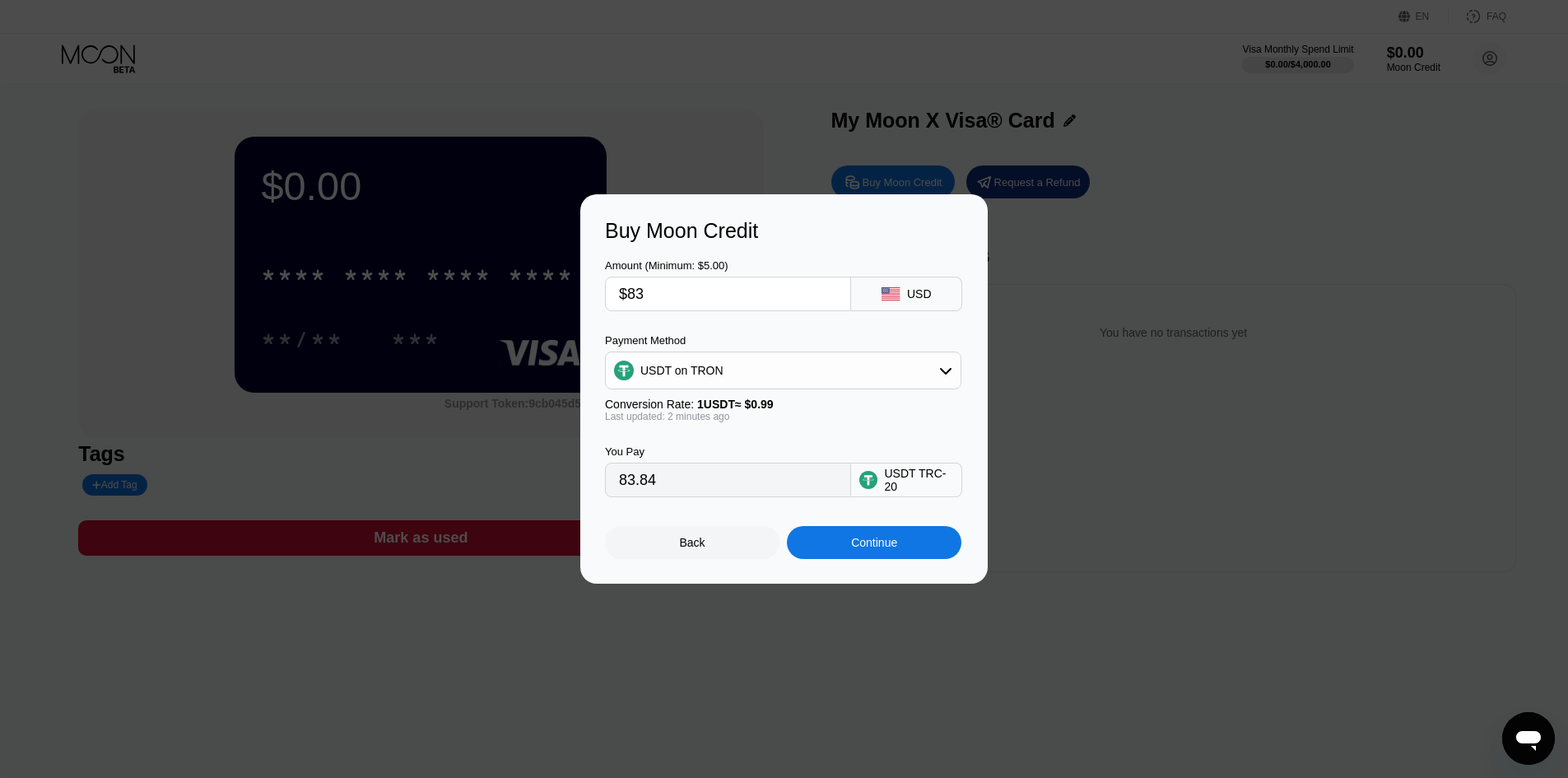 type on "$83" 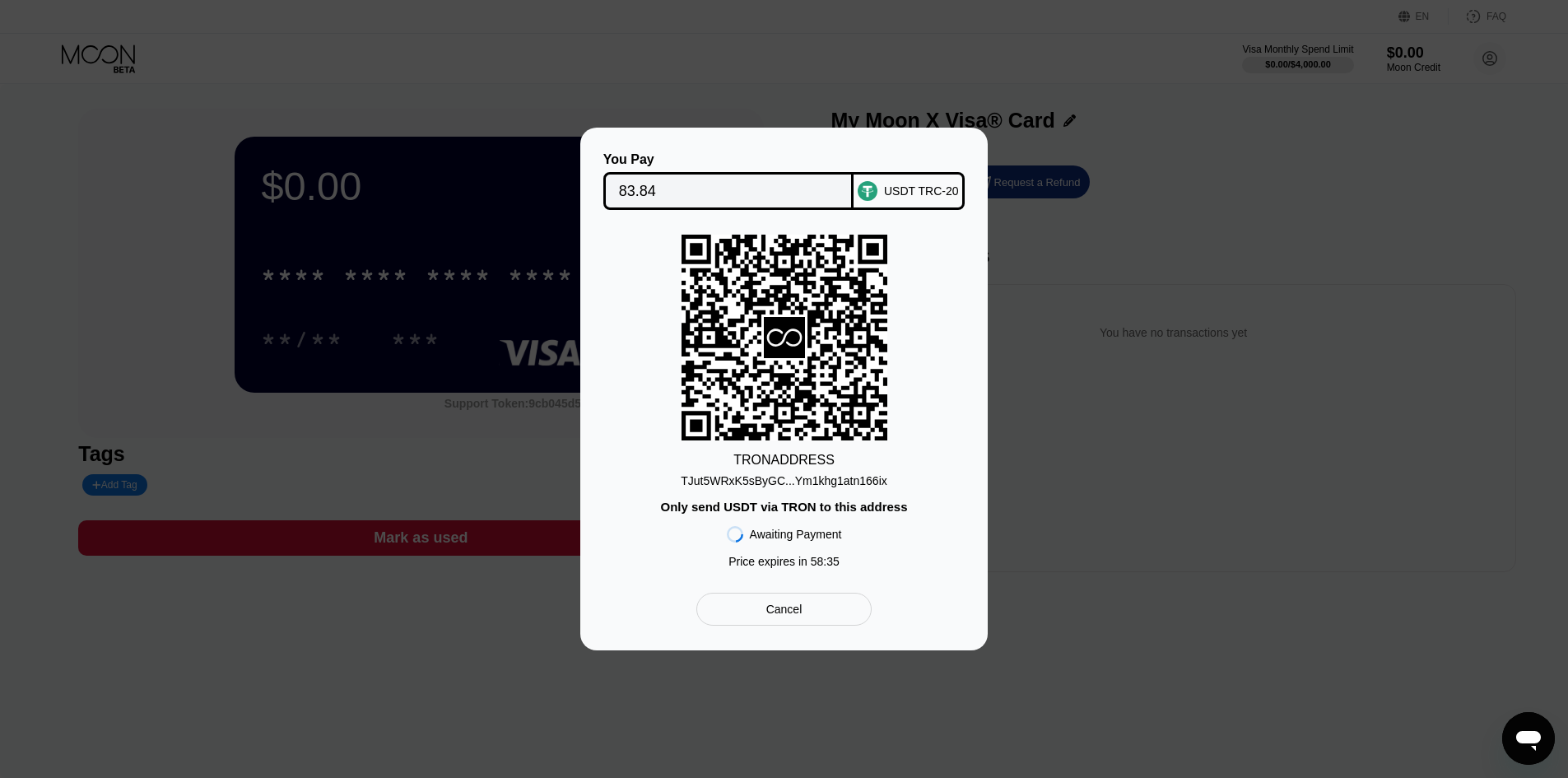 click on "TRON  ADDRESS TJut5WRxK5sByGC...Ym1khg1atn166ix Only send USDT via TRON to this address Awaiting Payment Price expires in   58 : 35" at bounding box center (784, 405) 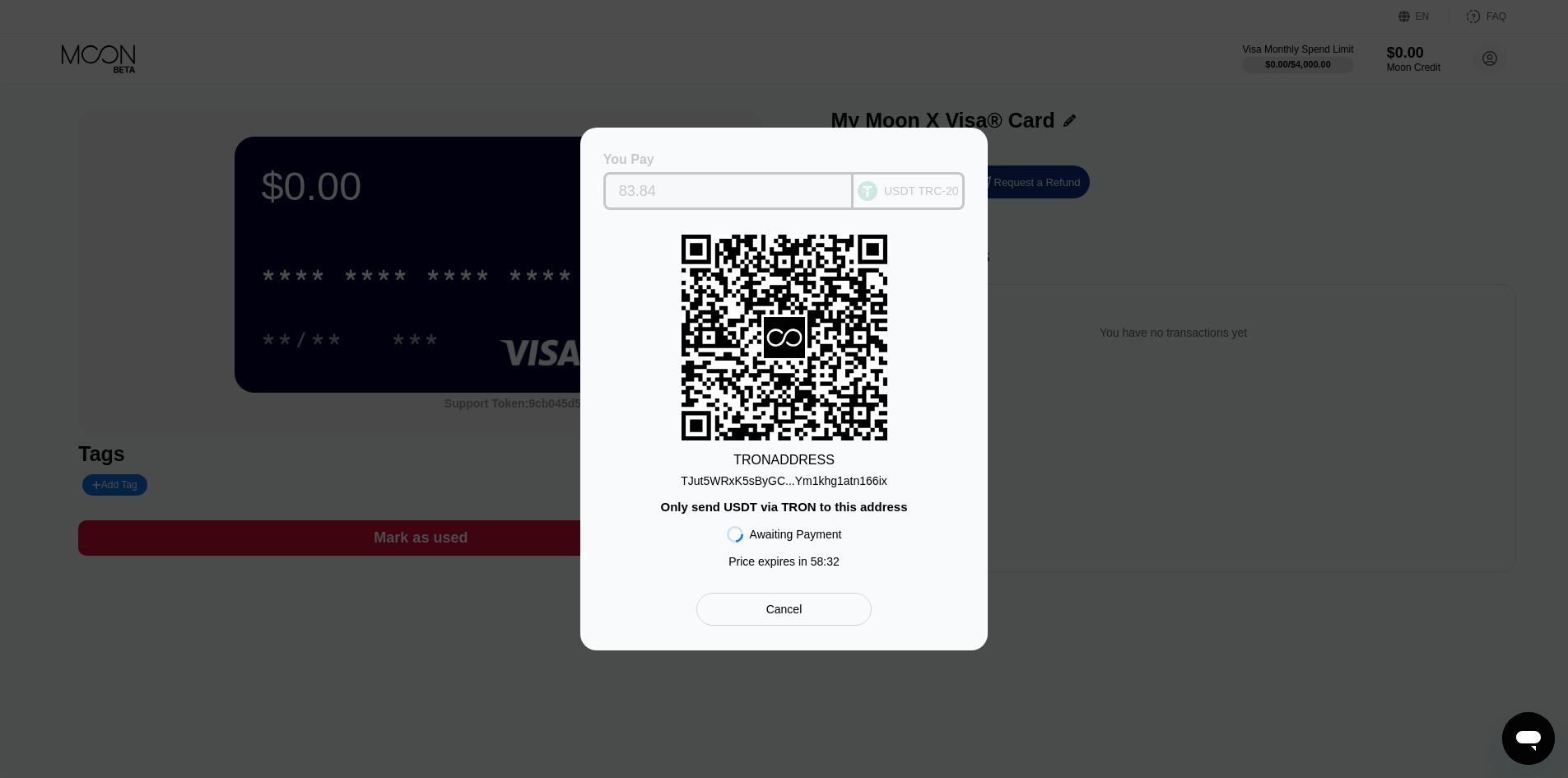 drag, startPoint x: 666, startPoint y: 183, endPoint x: 620, endPoint y: 188, distance: 46.27094 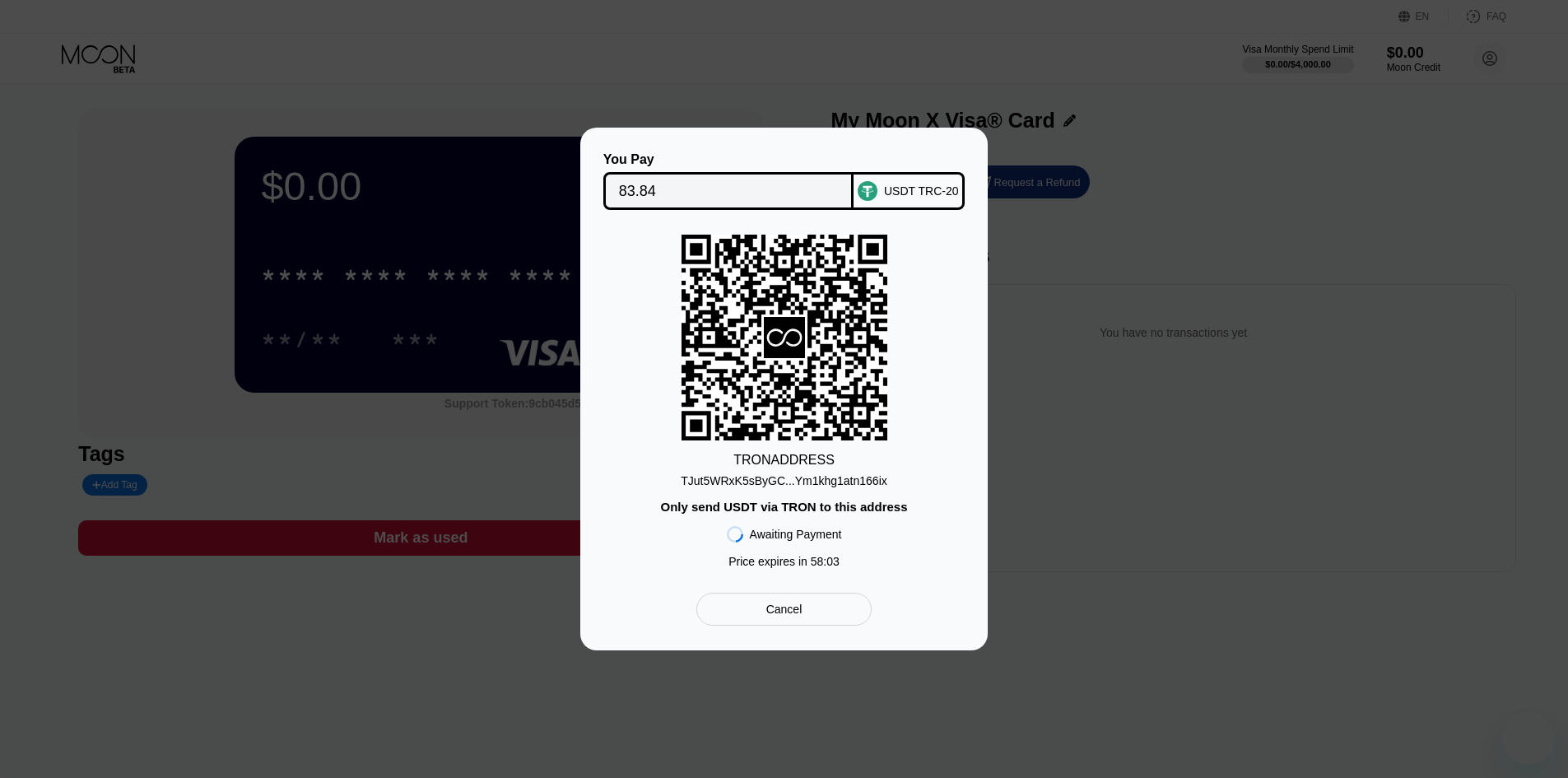 scroll, scrollTop: 0, scrollLeft: 0, axis: both 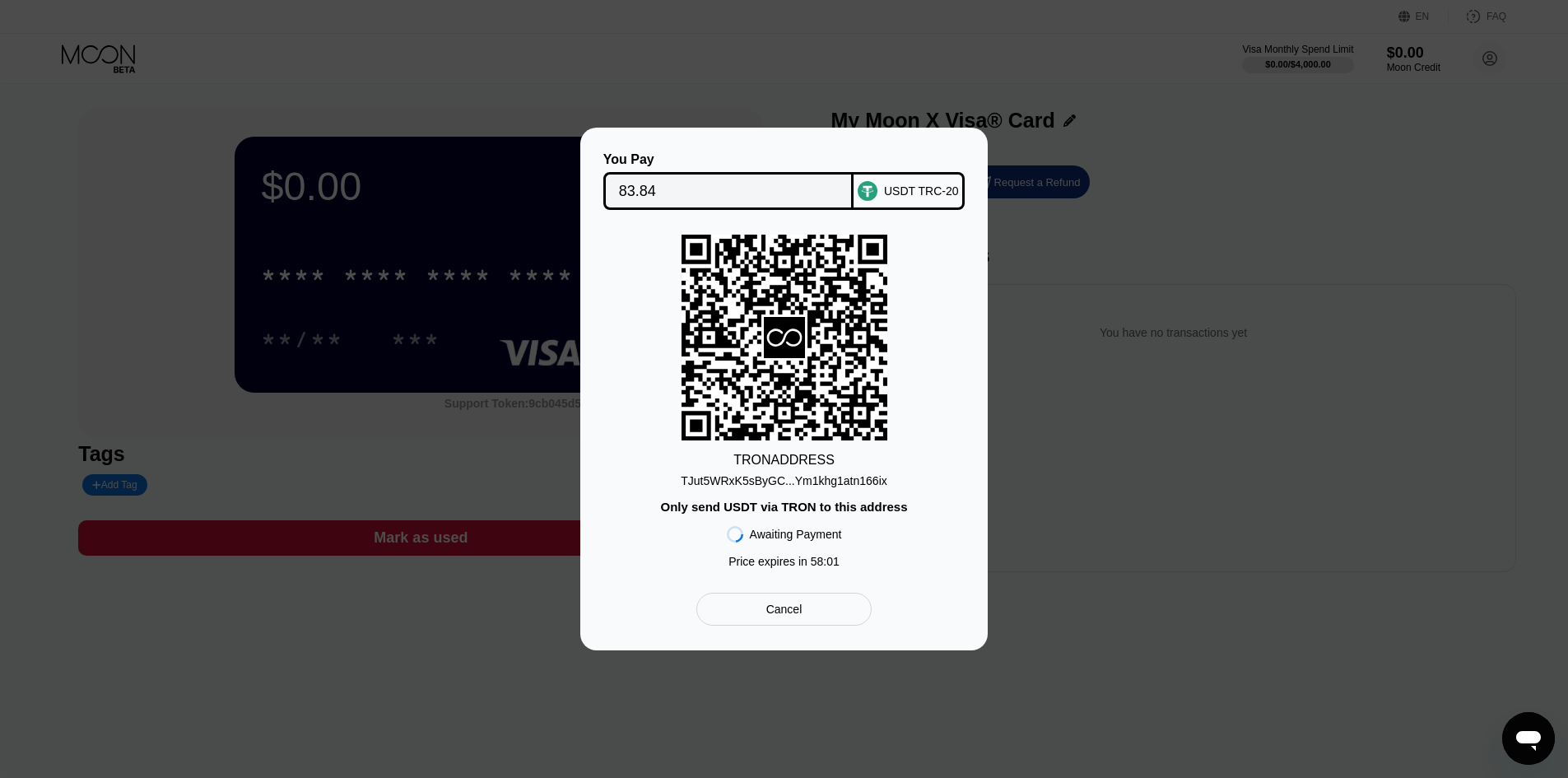 click on "You Pay 83.84 USDT TRC-20 TRON  ADDRESS TJut5WRxK5sByGC...Ym1khg1atn166ix Only send USDT via TRON to this address Awaiting Payment Price expires in   58 : 01 Cancel" at bounding box center [784, 389] 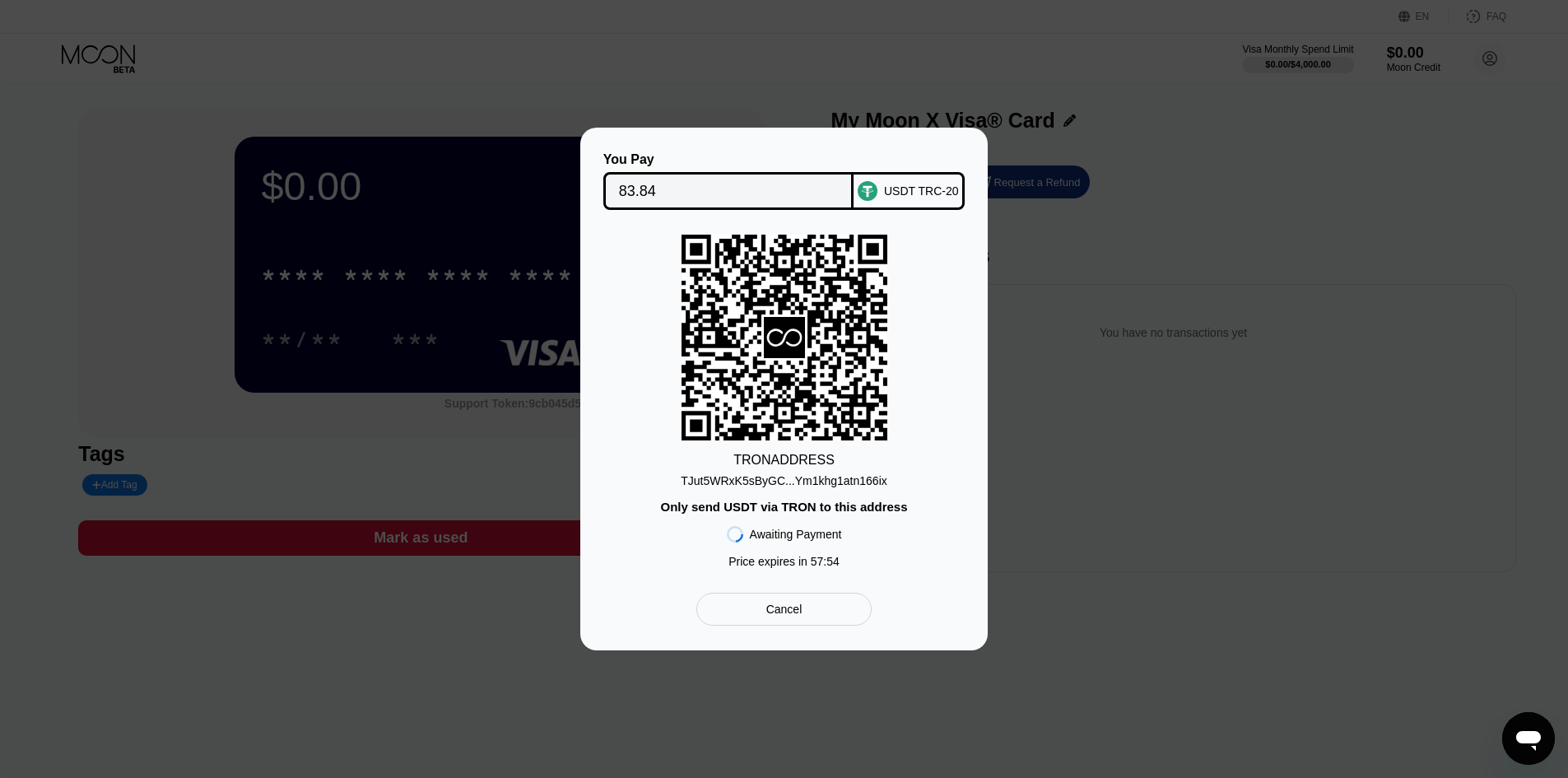 click on "TJut5WRxK5sByGC...Ym1khg1atn166ix" at bounding box center (784, 481) 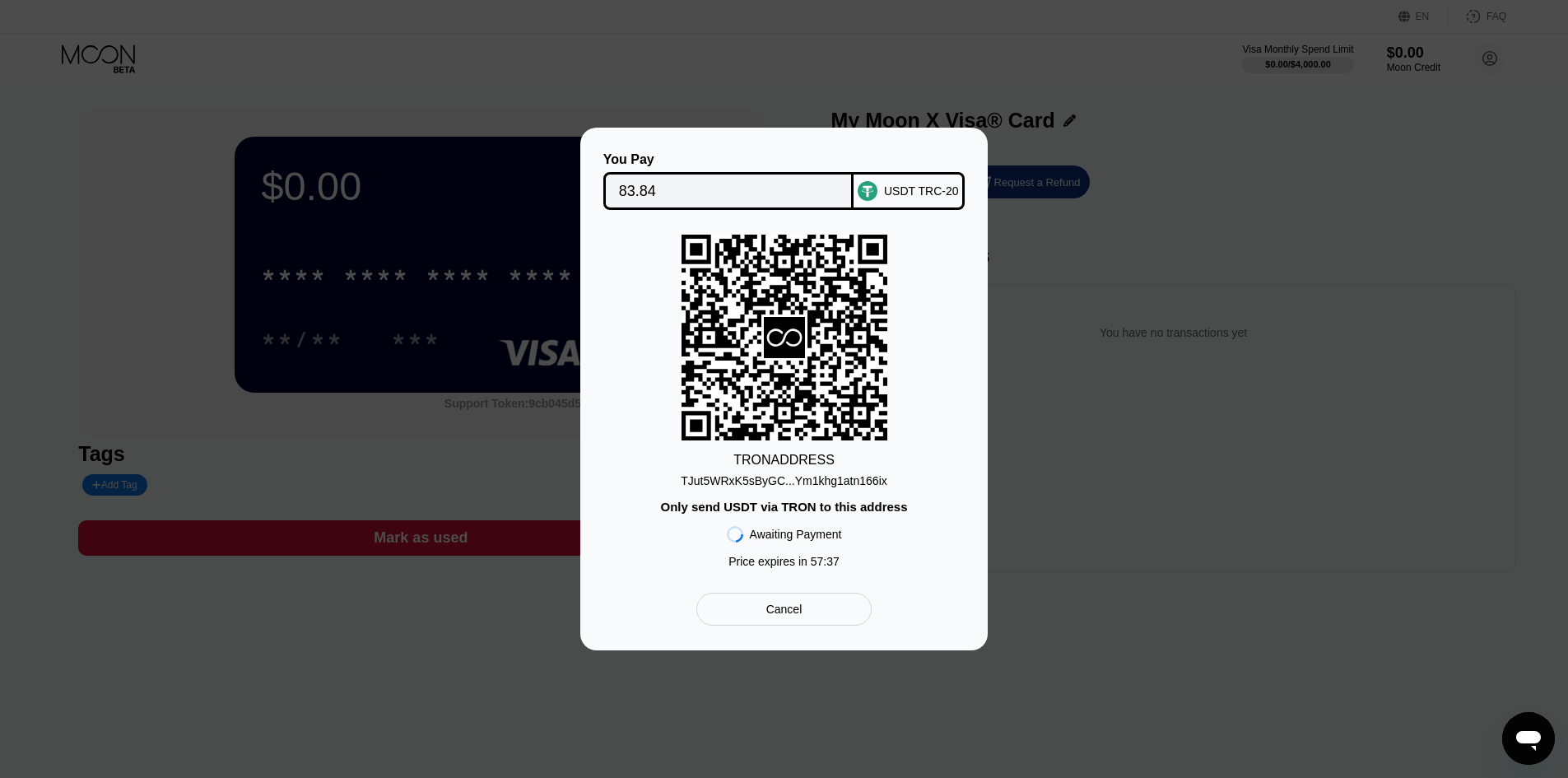 click on "TRON  ADDRESS TJut5WRxK5sByGC...Ym1khg1atn166ix Only send USDT via TRON to this address Awaiting Payment Price expires in   57 : 37" at bounding box center (784, 405) 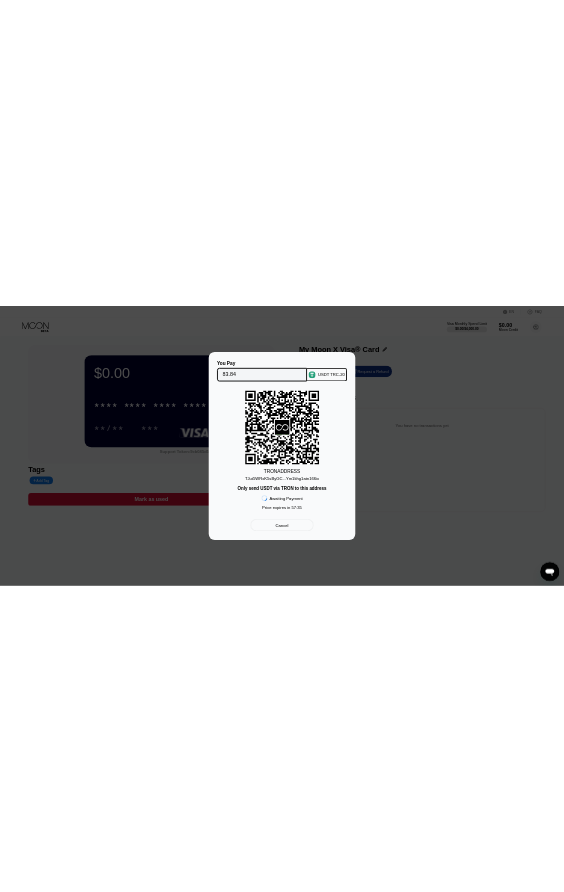 scroll, scrollTop: 100, scrollLeft: 0, axis: vertical 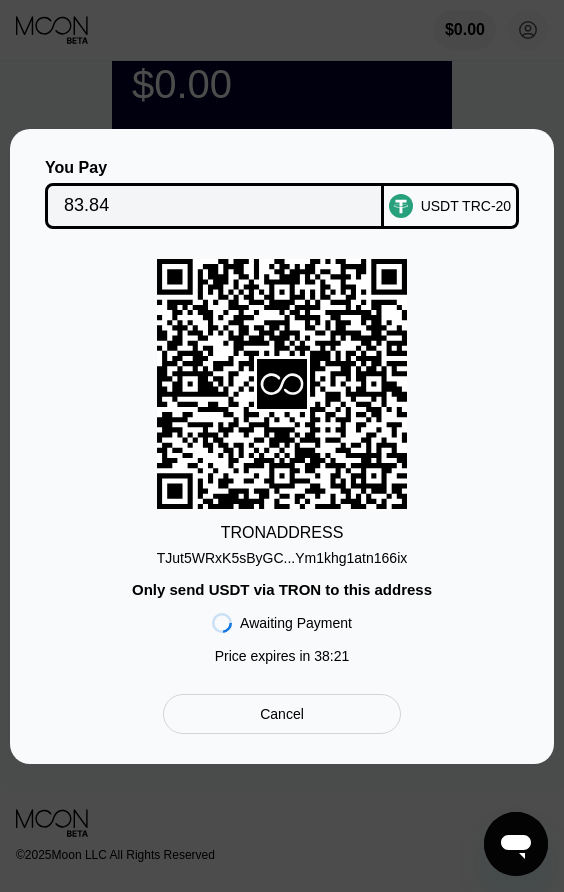 click on "You Pay 83.84 USDT TRC-20 TRON  ADDRESS TJut5WRxK5sByGC...Ym1khg1atn166ix Only send USDT via TRON to this address Awaiting Payment Price expires in   38 : 21 Cancel" at bounding box center [282, 446] 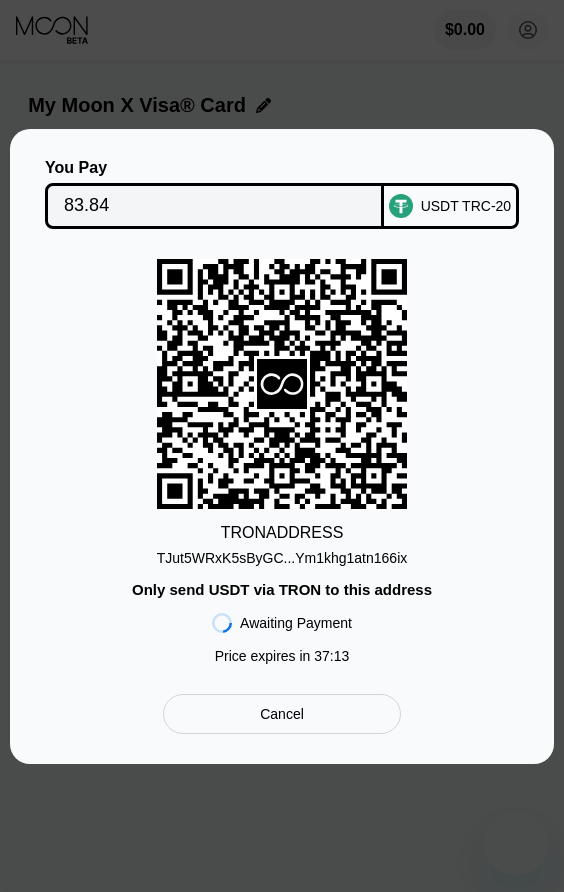 scroll, scrollTop: 100, scrollLeft: 0, axis: vertical 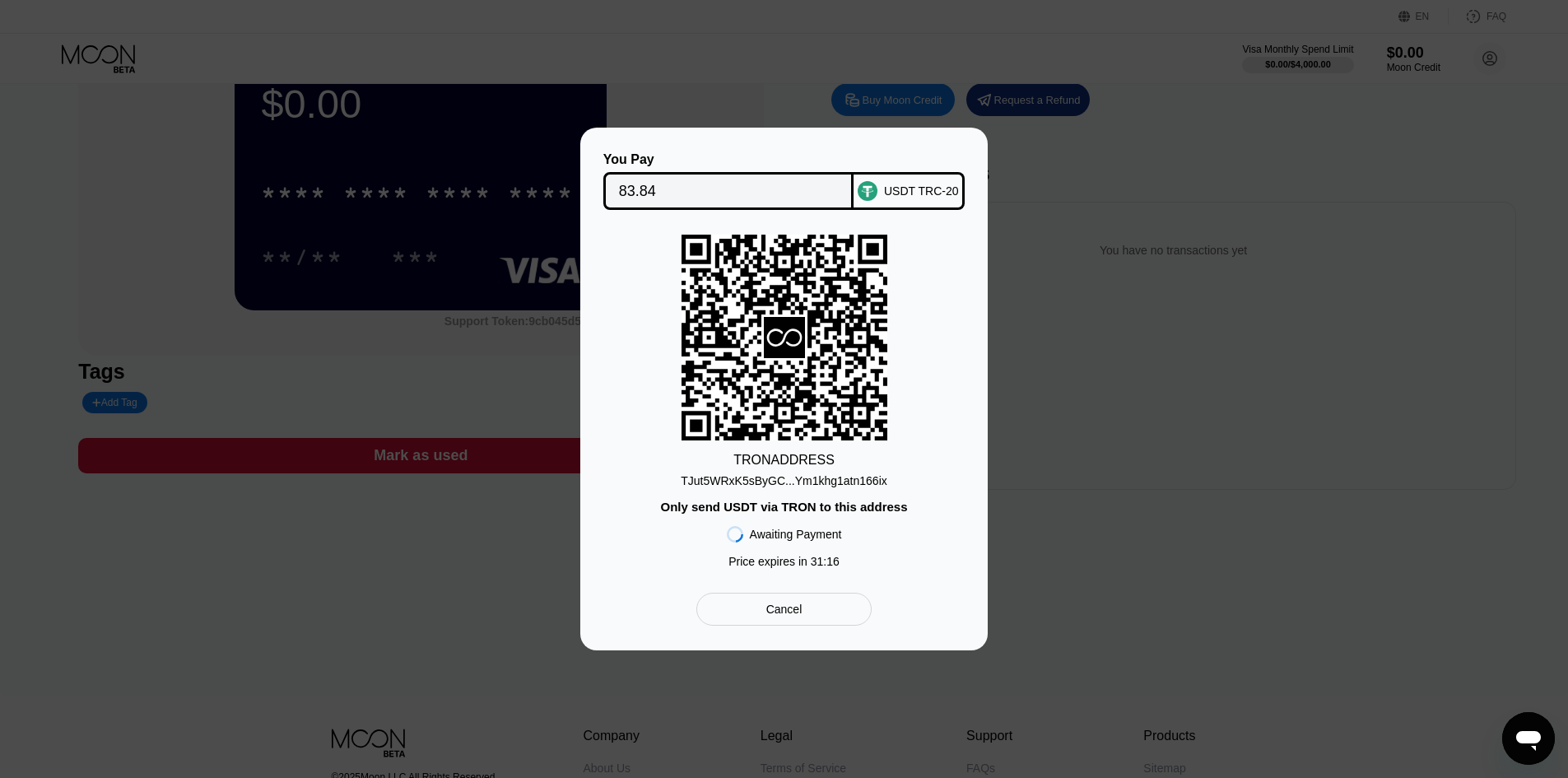 click on "You Pay 83.84 USDT TRC-20 TRON  ADDRESS TJut5WRxK5sByGC...Ym1khg1atn166ix Only send USDT via TRON to this address Awaiting Payment Price expires in   31 : 16 Cancel" at bounding box center [784, 389] 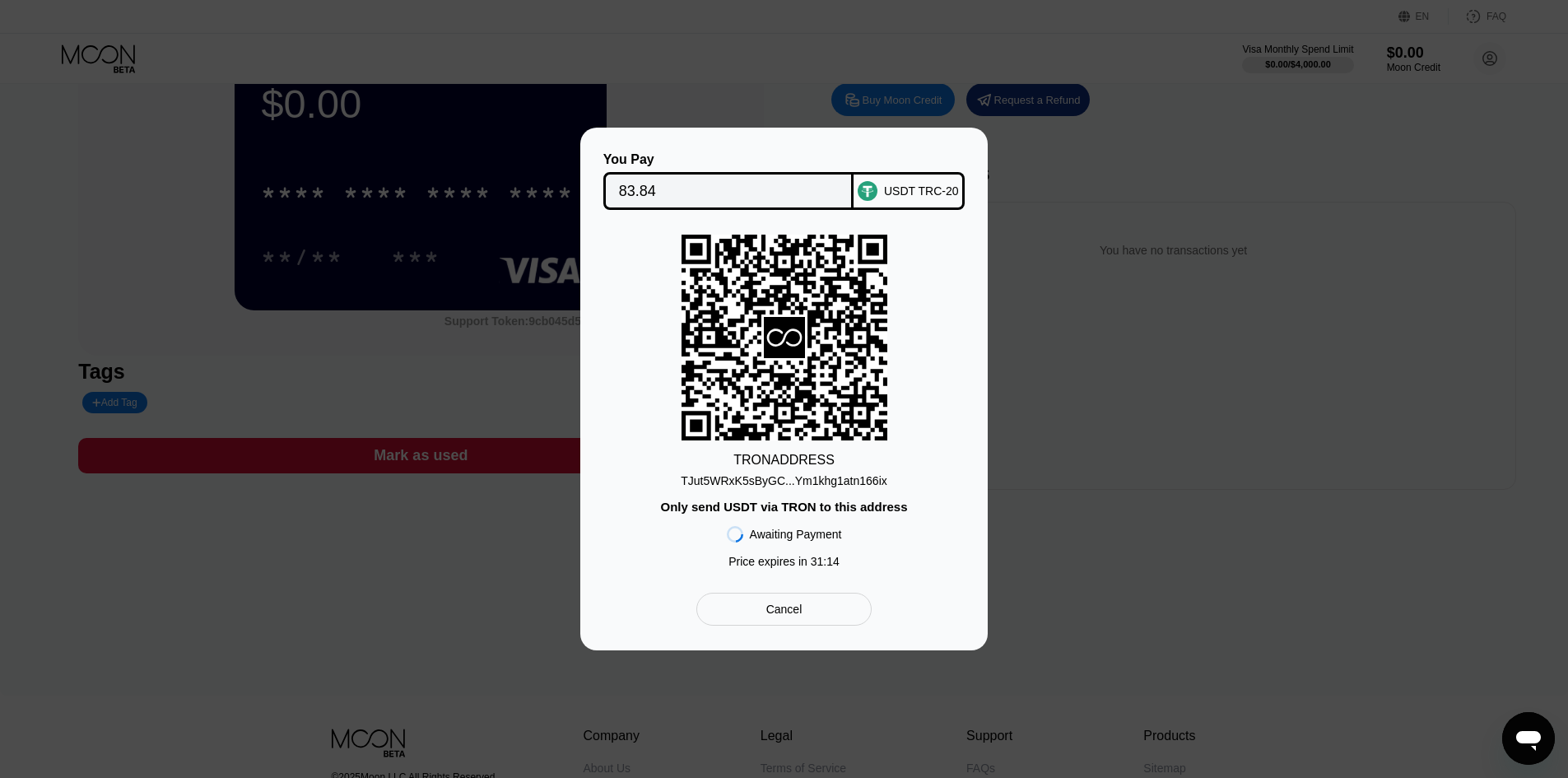 click on "Cancel" at bounding box center (784, 609) 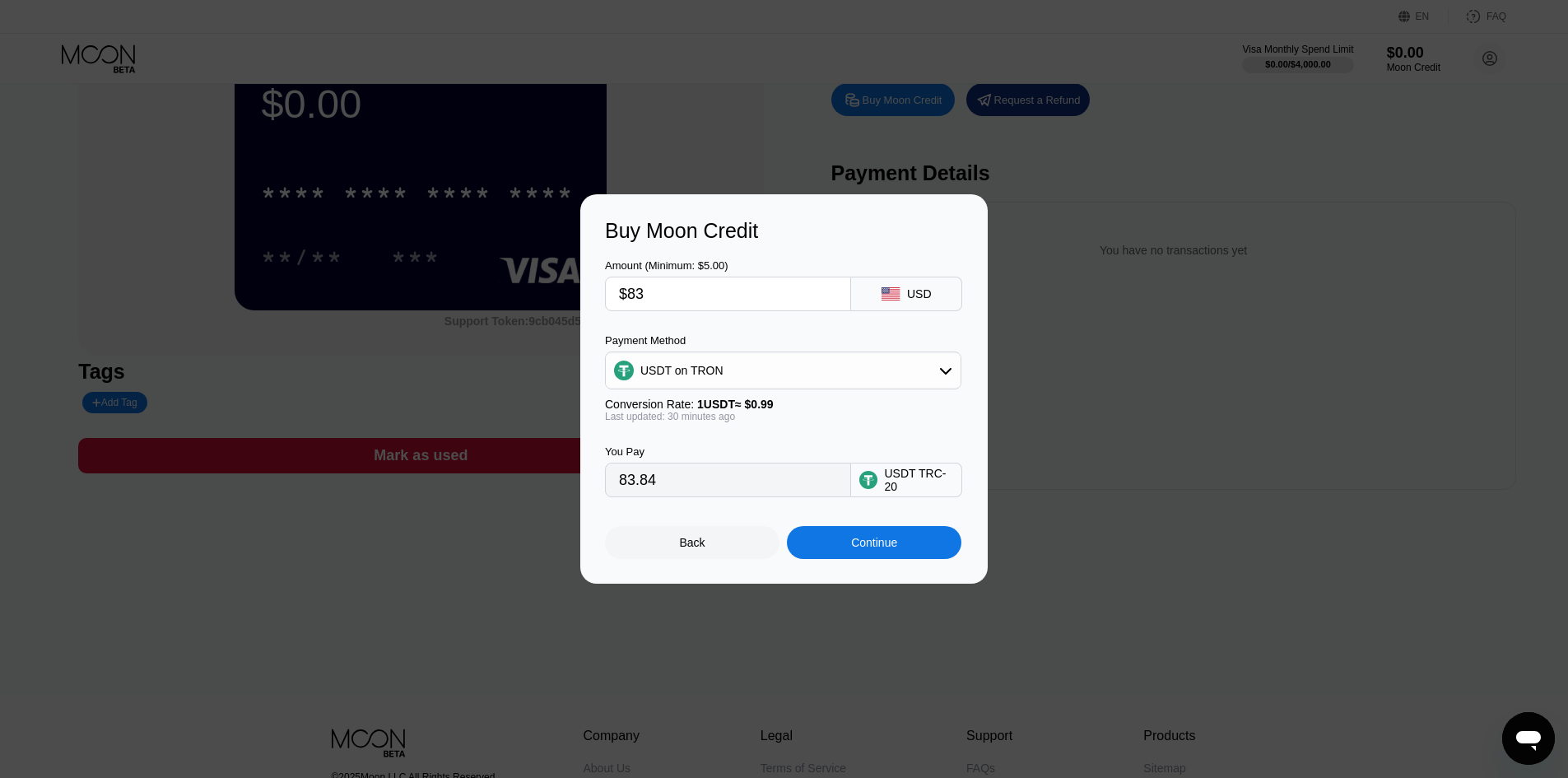 click on "Buy Moon Credit Amount (Minimum: $5.00) $83 USD Payment Method USDT on TRON Conversion Rate:   1  USDT  ≈   $0.99 Last updated:   30 minutes ago You Pay 83.84 USDT TRC-20 Back Continue" at bounding box center [784, 389] 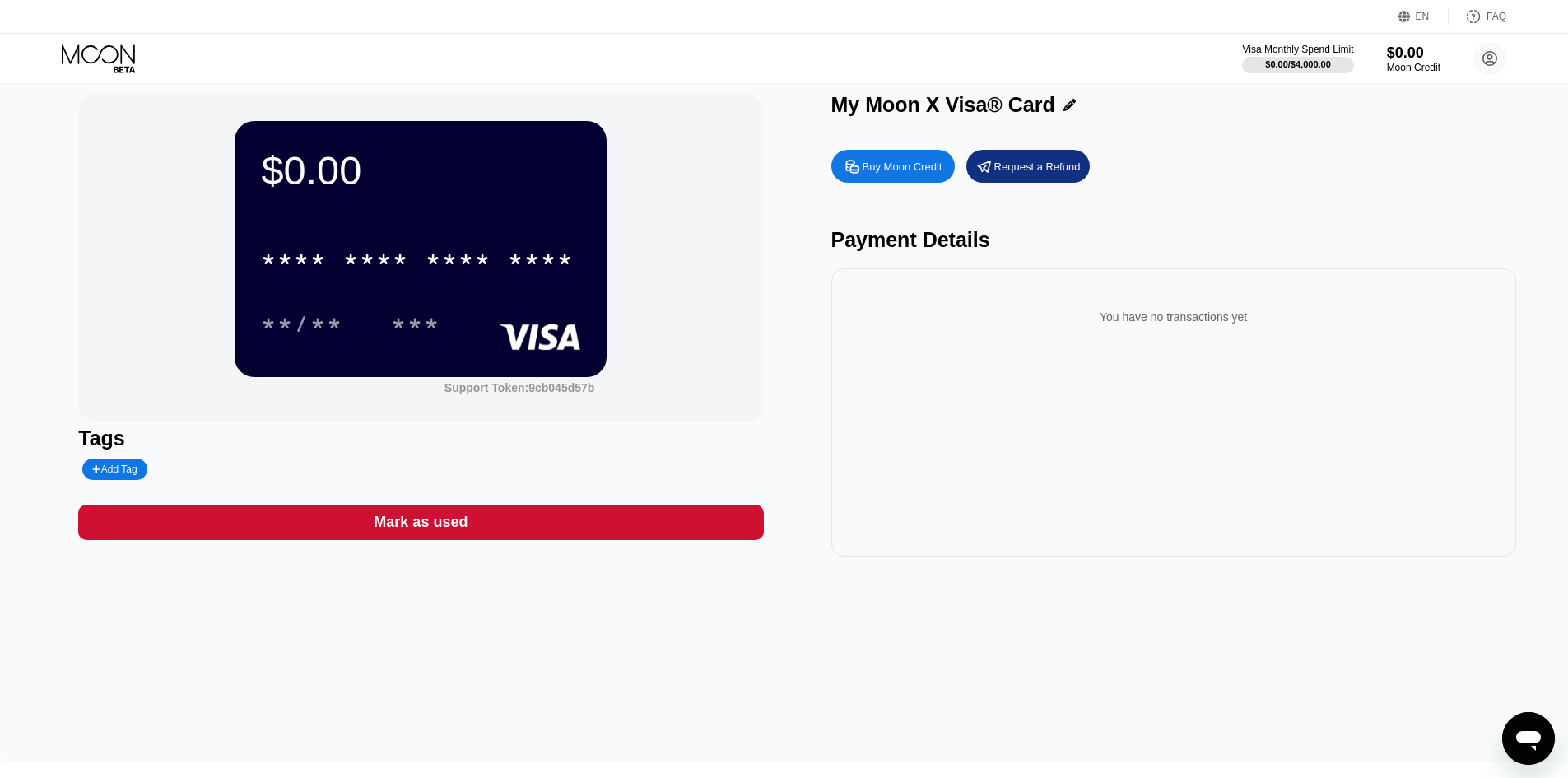 scroll, scrollTop: 0, scrollLeft: 0, axis: both 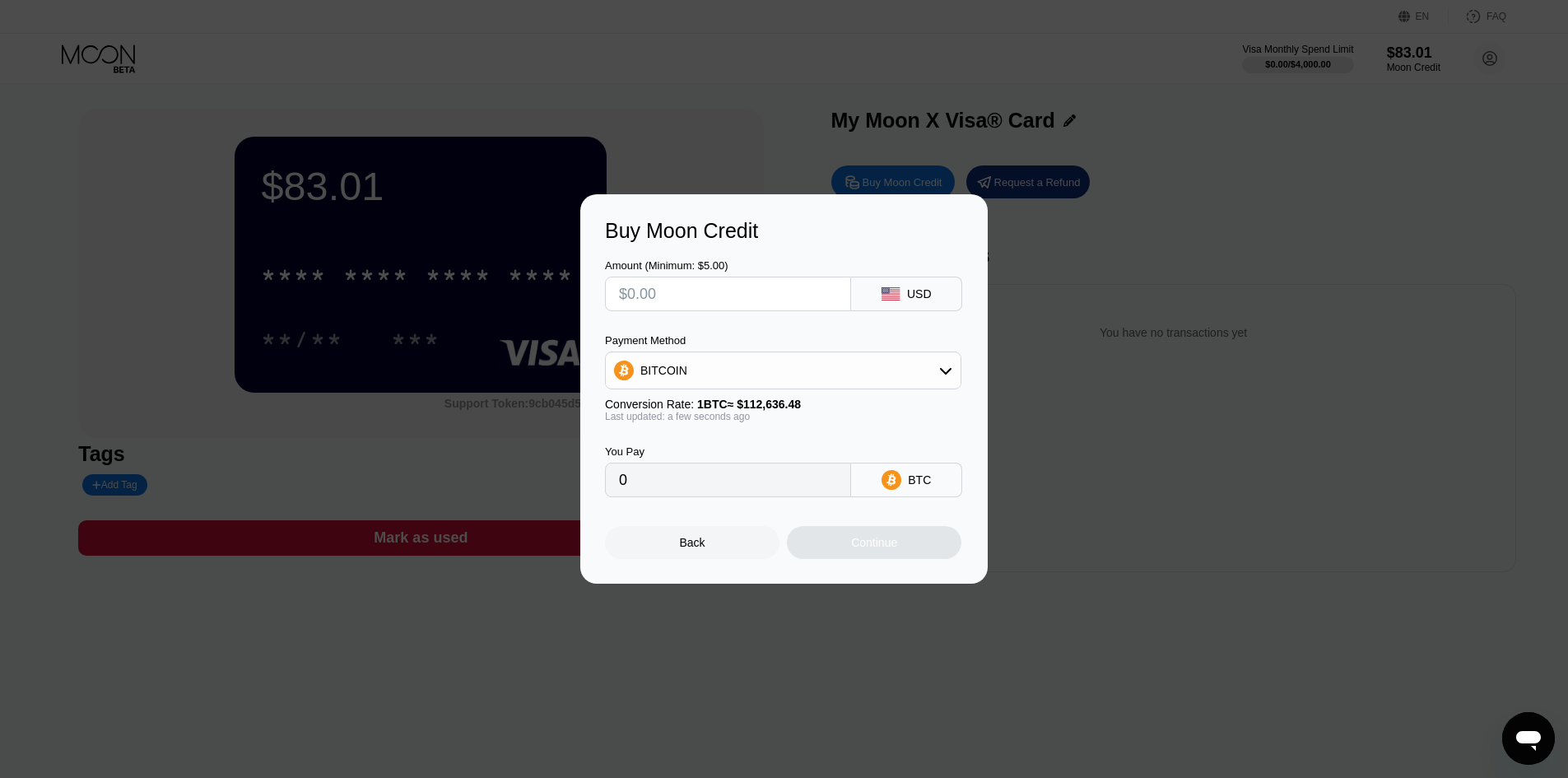 click on "Back" at bounding box center (692, 543) 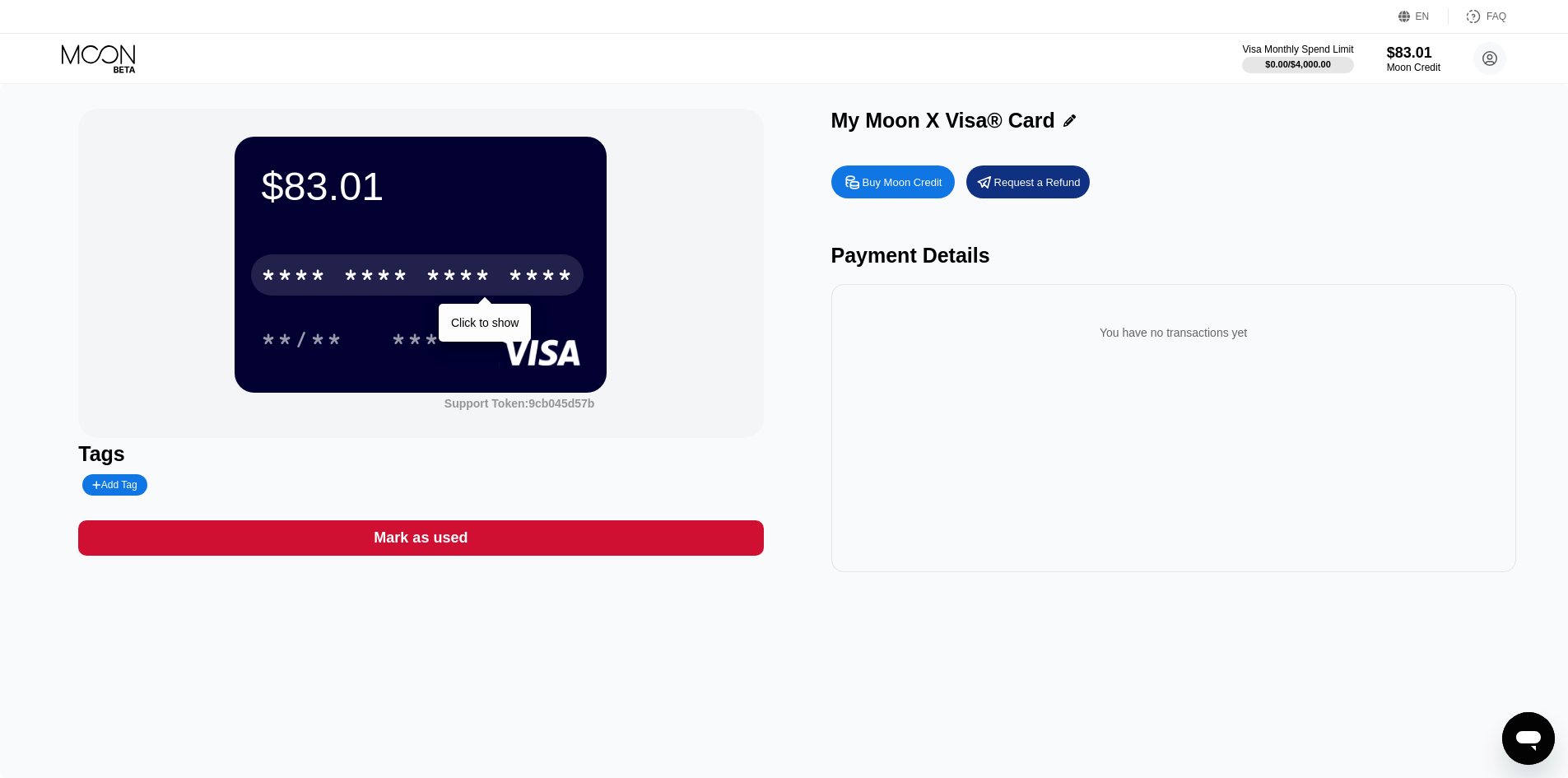 click on "* * * * * * * * * * * * ****" at bounding box center [417, 275] 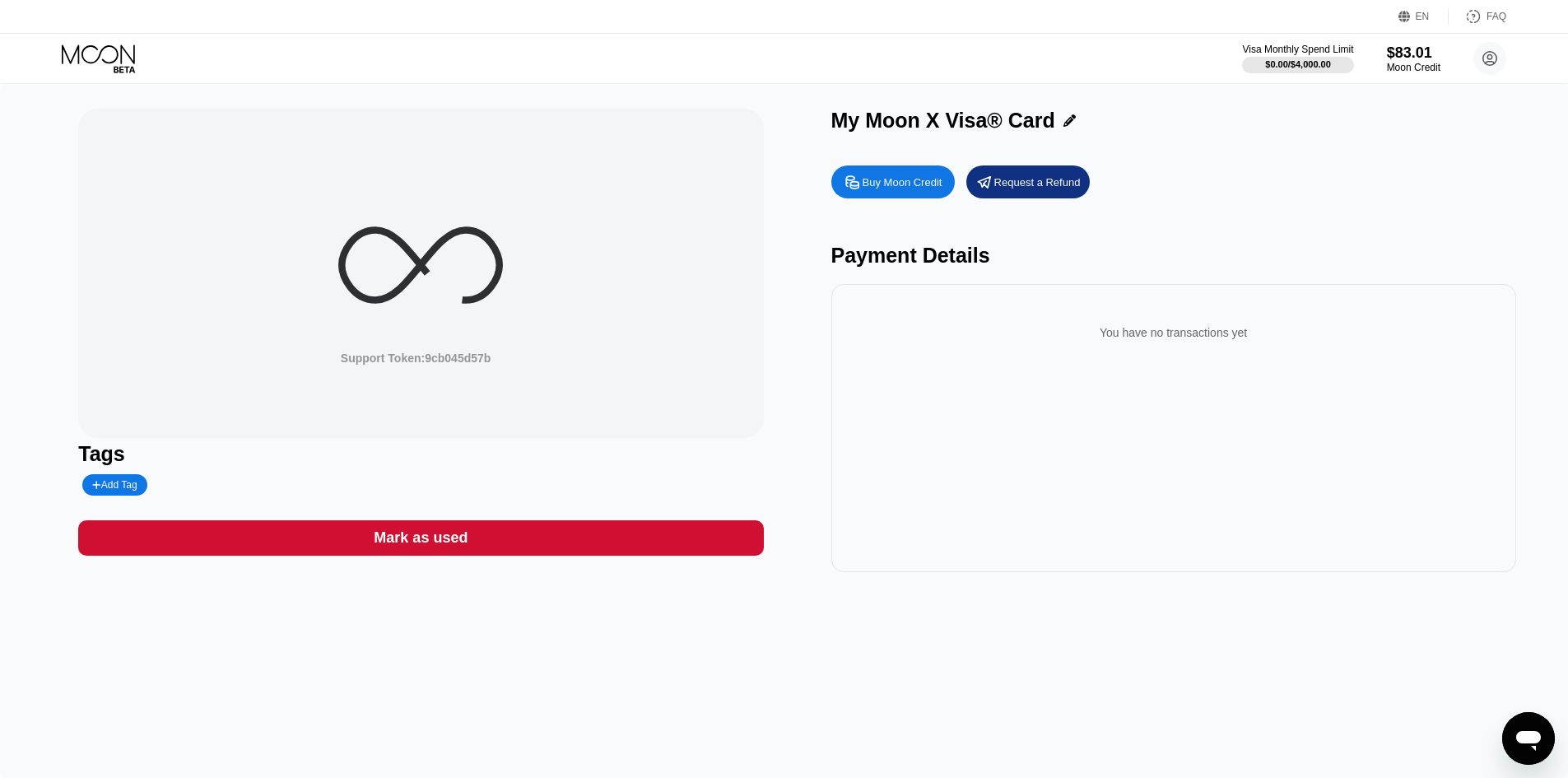 click on "Mark as used" at bounding box center [421, 538] 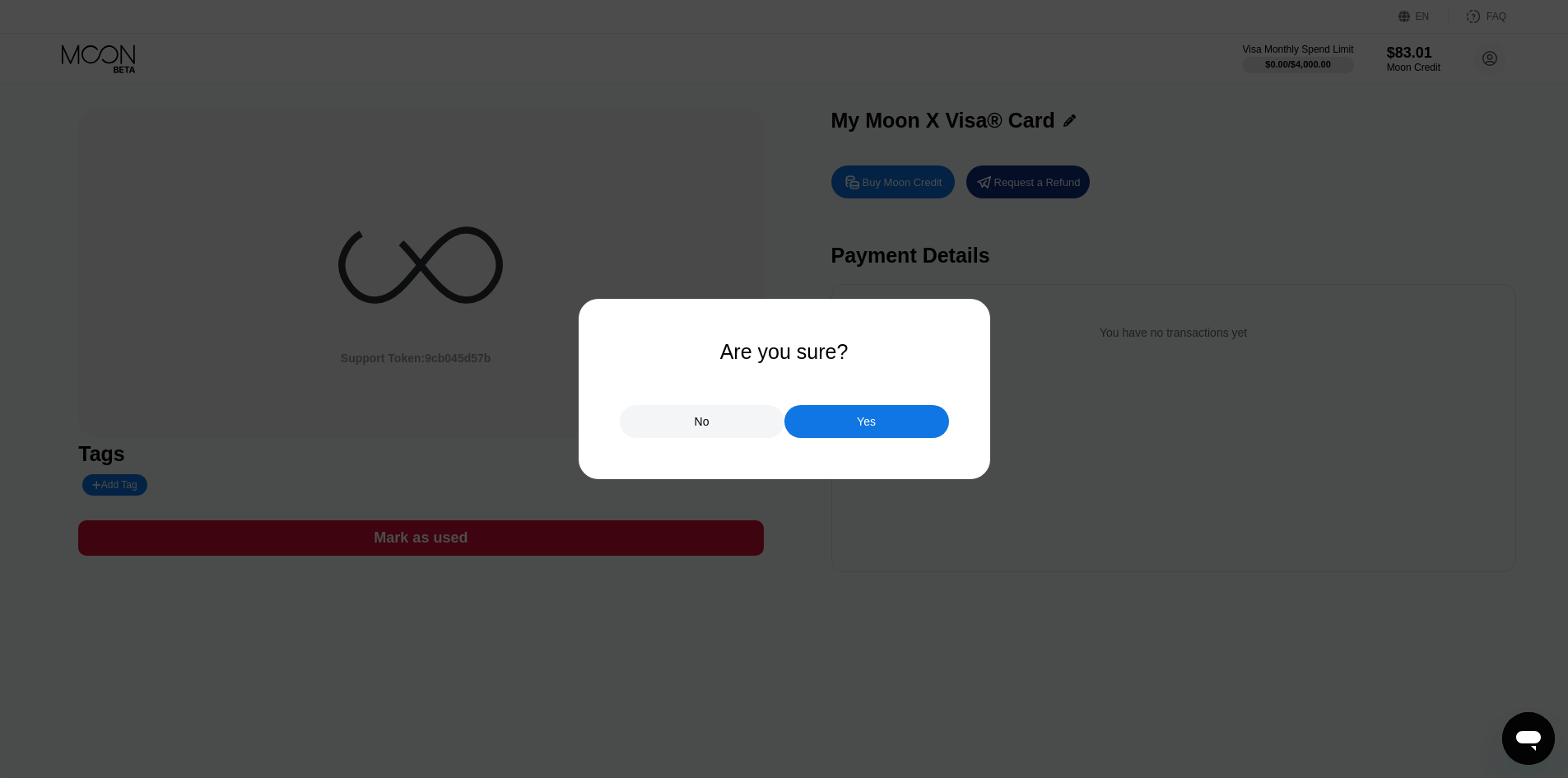 click on "No" at bounding box center [702, 422] 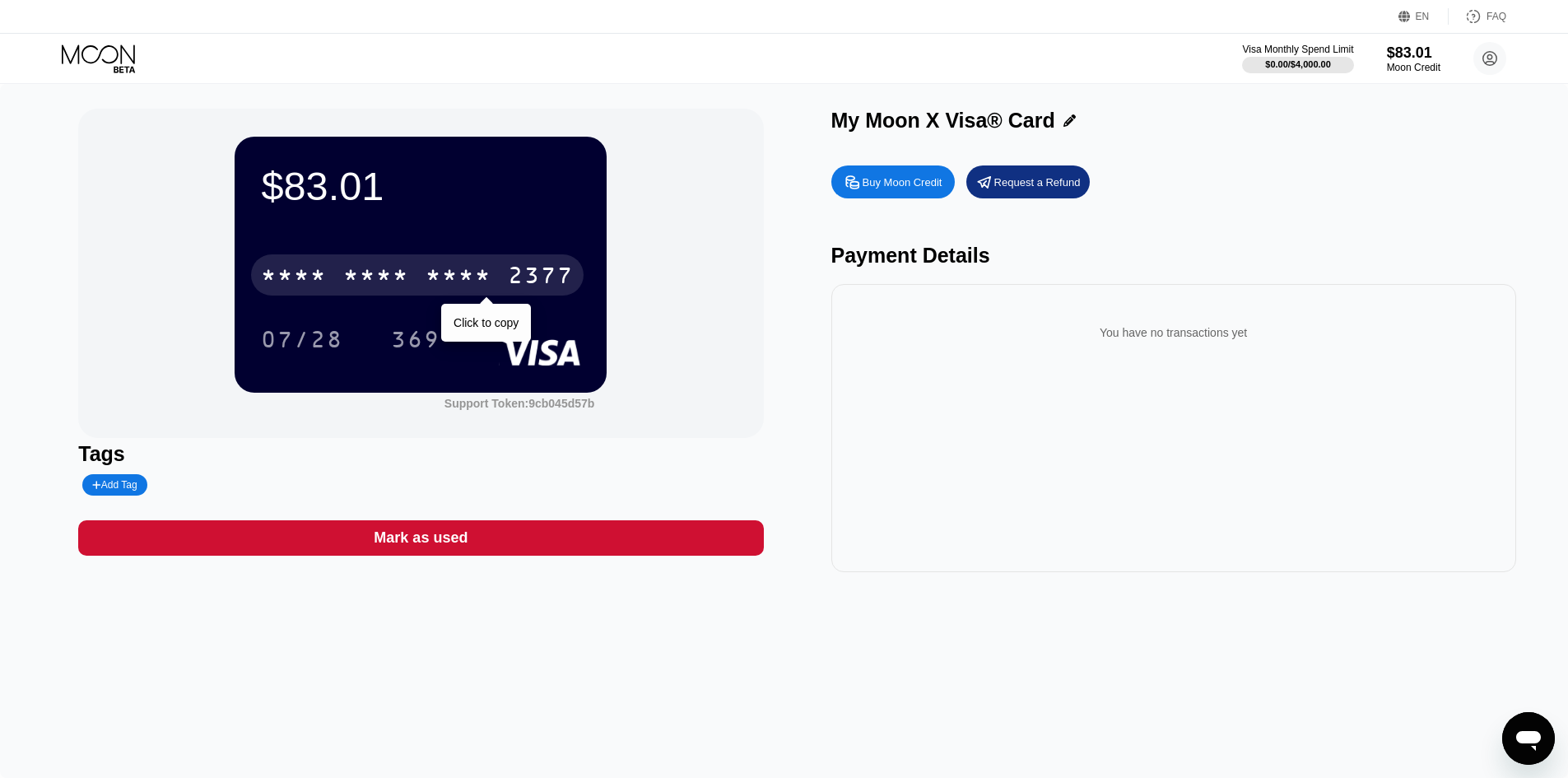 click on "* * * *" at bounding box center (376, 277) 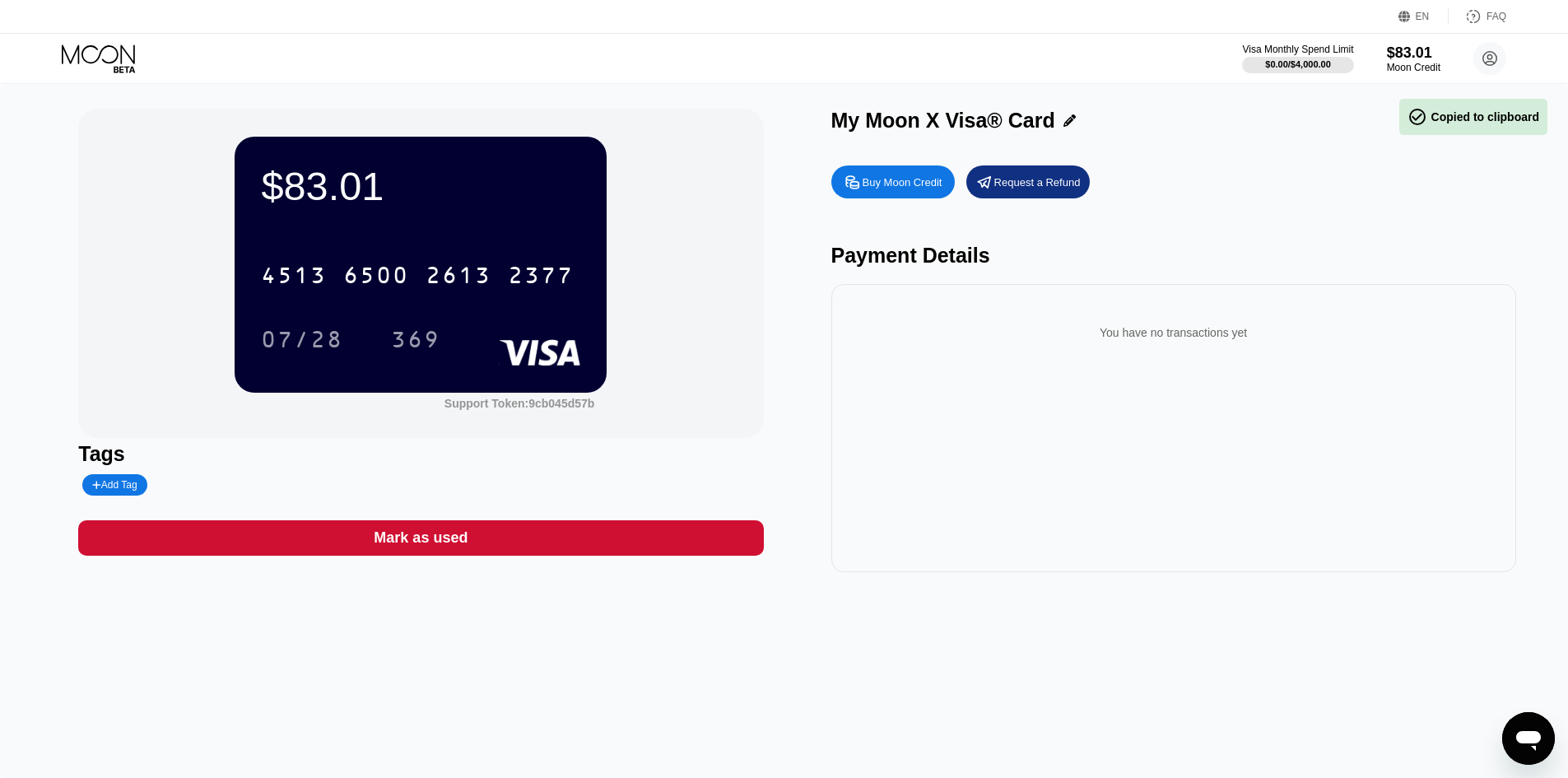 click on "$83.01 4513 6500 2613 2377 07/28 369 Support Token:  9cb045d57b" at bounding box center (421, 273) 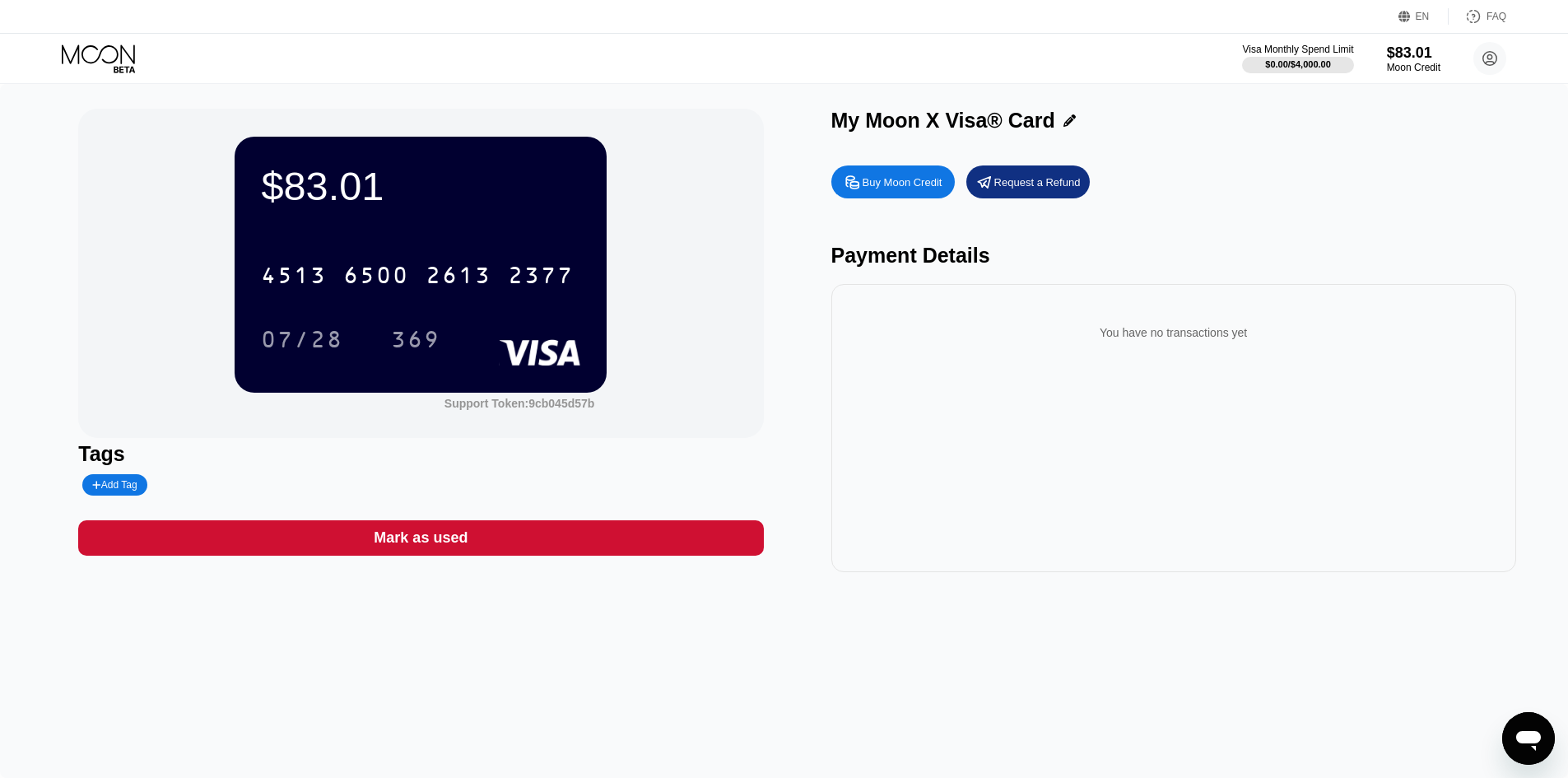 click on "Buy Moon Credit" at bounding box center [902, 182] 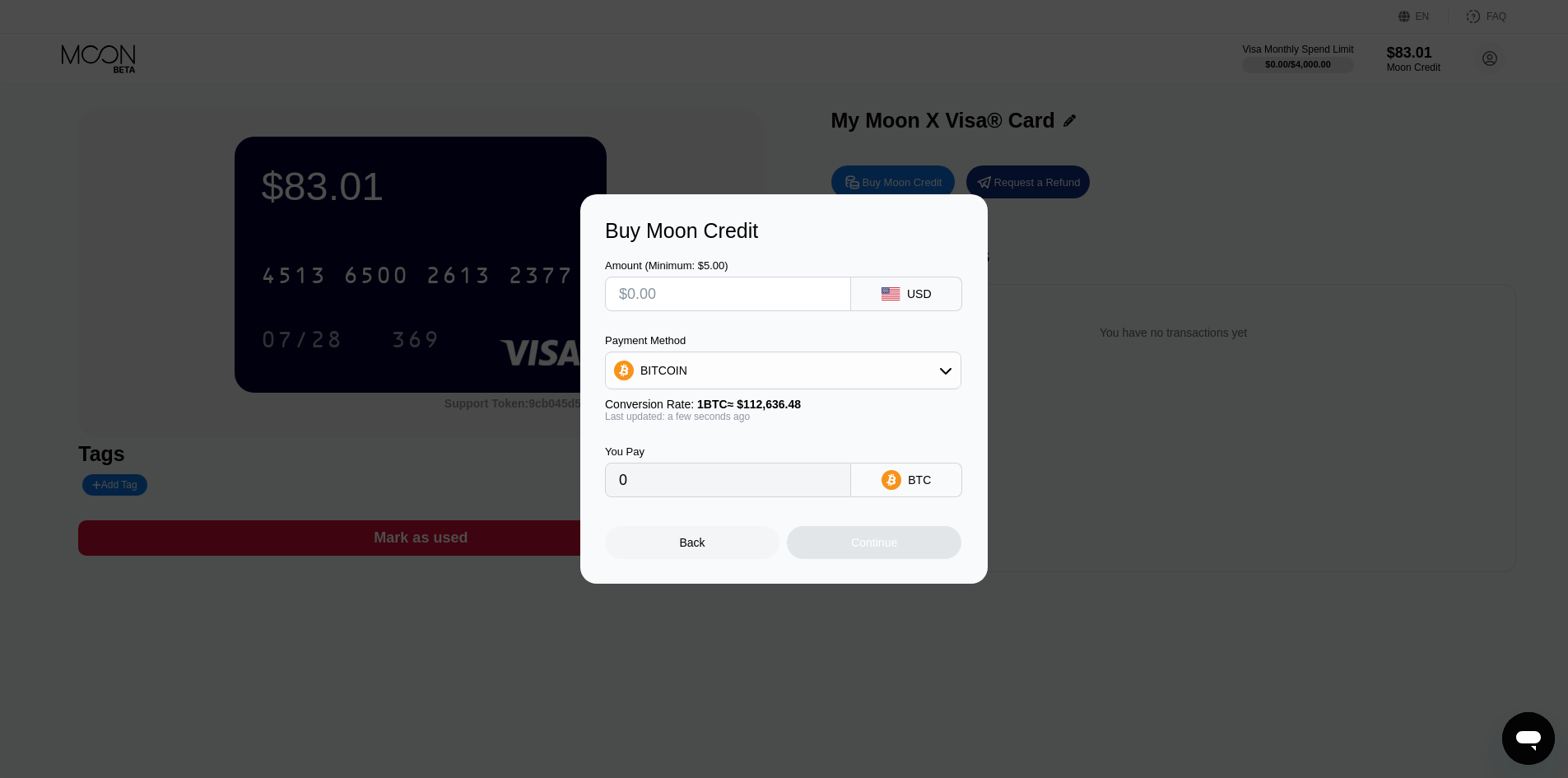 click on "Back" at bounding box center [692, 543] 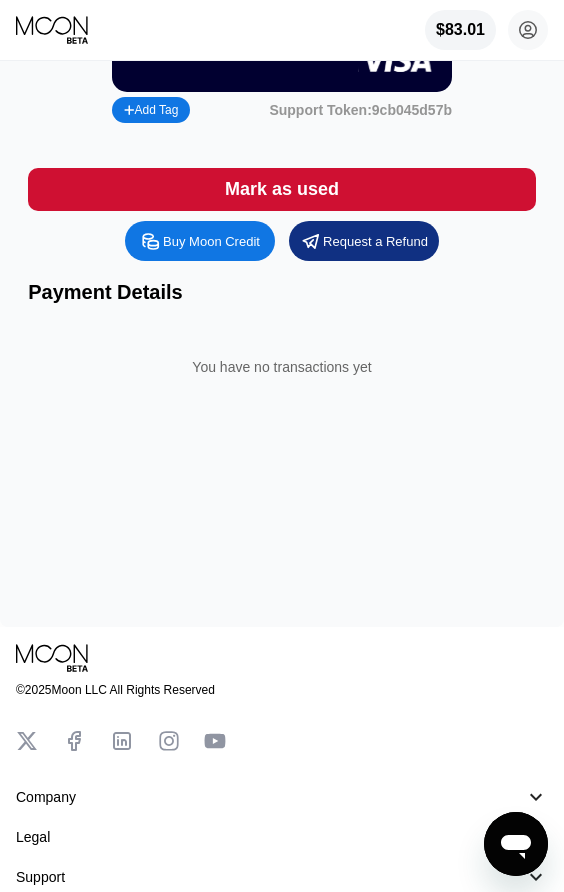 scroll, scrollTop: 300, scrollLeft: 0, axis: vertical 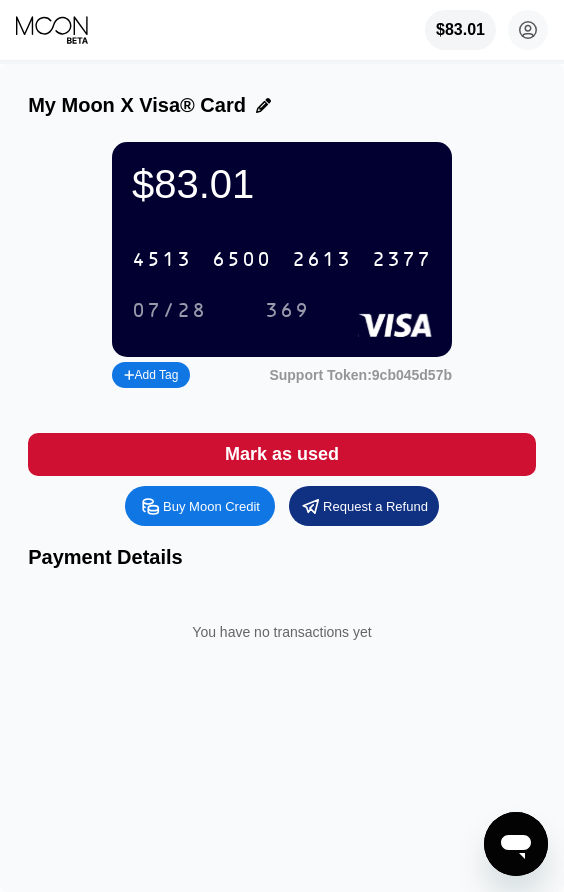 click on "4513" at bounding box center [162, 260] 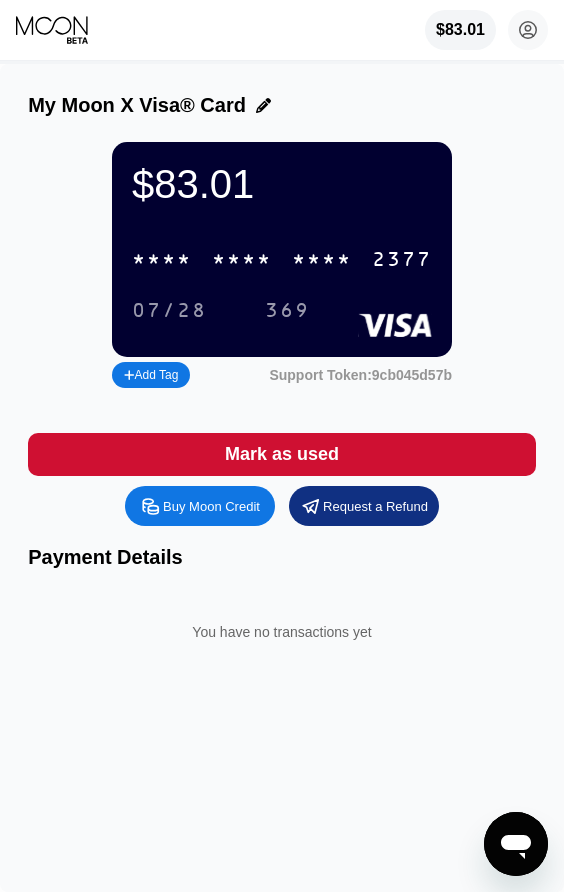click on "* * * * * * * * * * * * 2377" at bounding box center [282, 259] 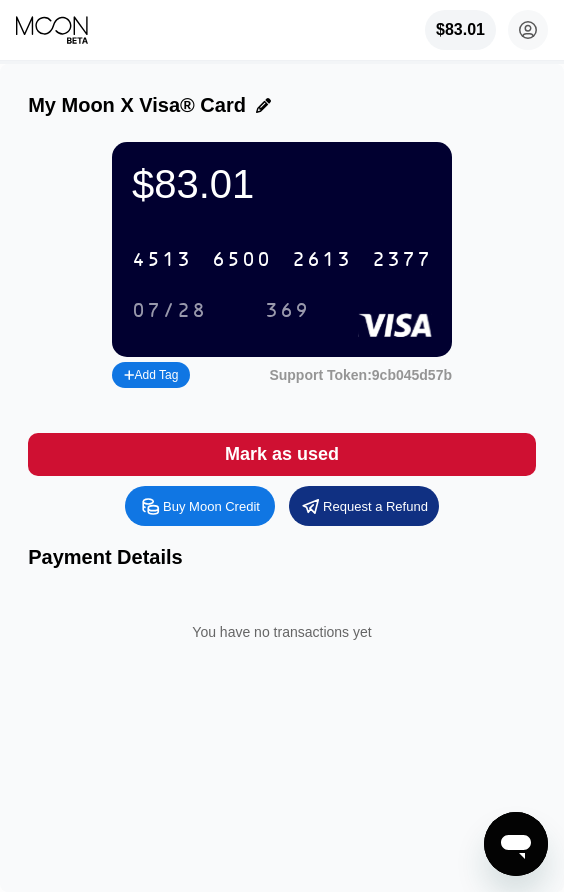 click on "6500" at bounding box center [242, 260] 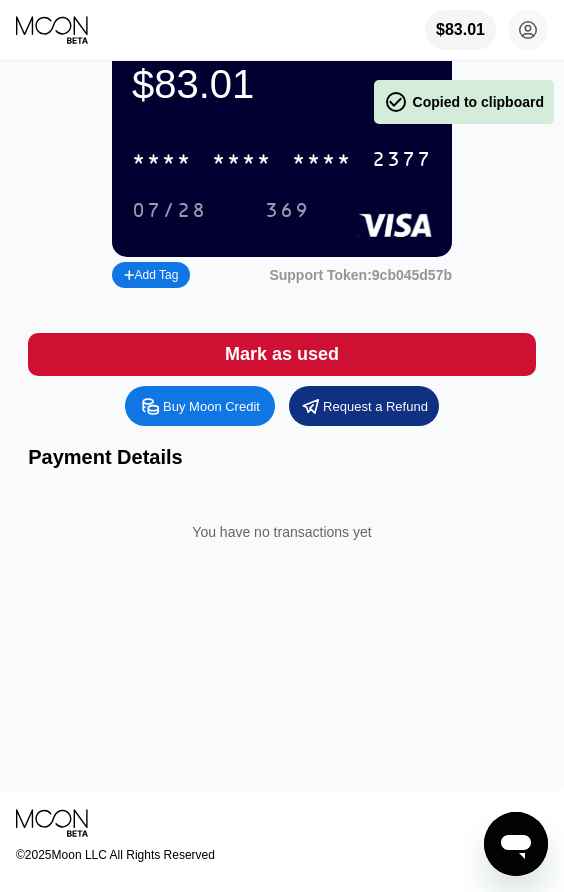scroll, scrollTop: 0, scrollLeft: 0, axis: both 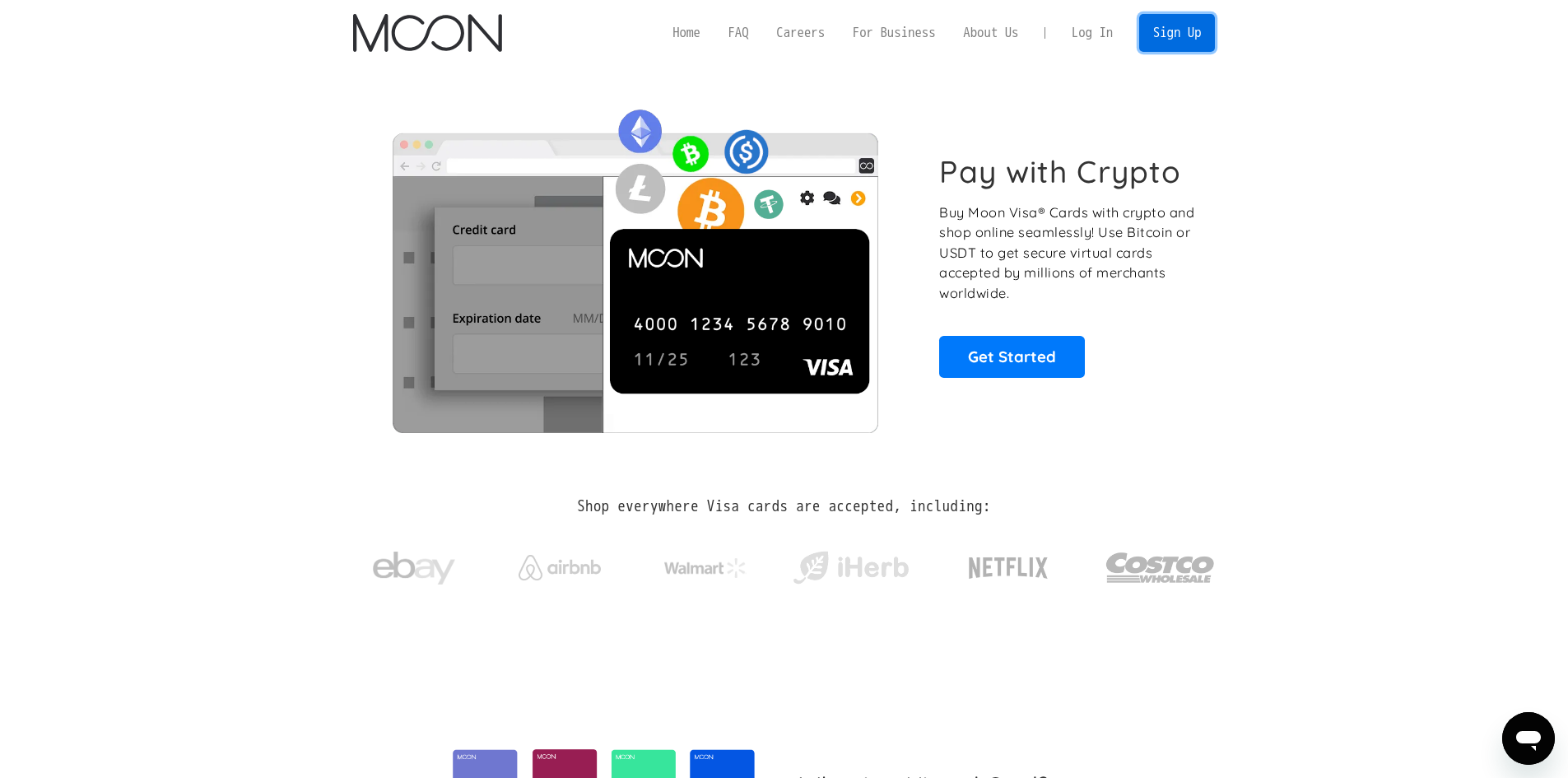 click on "Sign Up" at bounding box center (1177, 32) 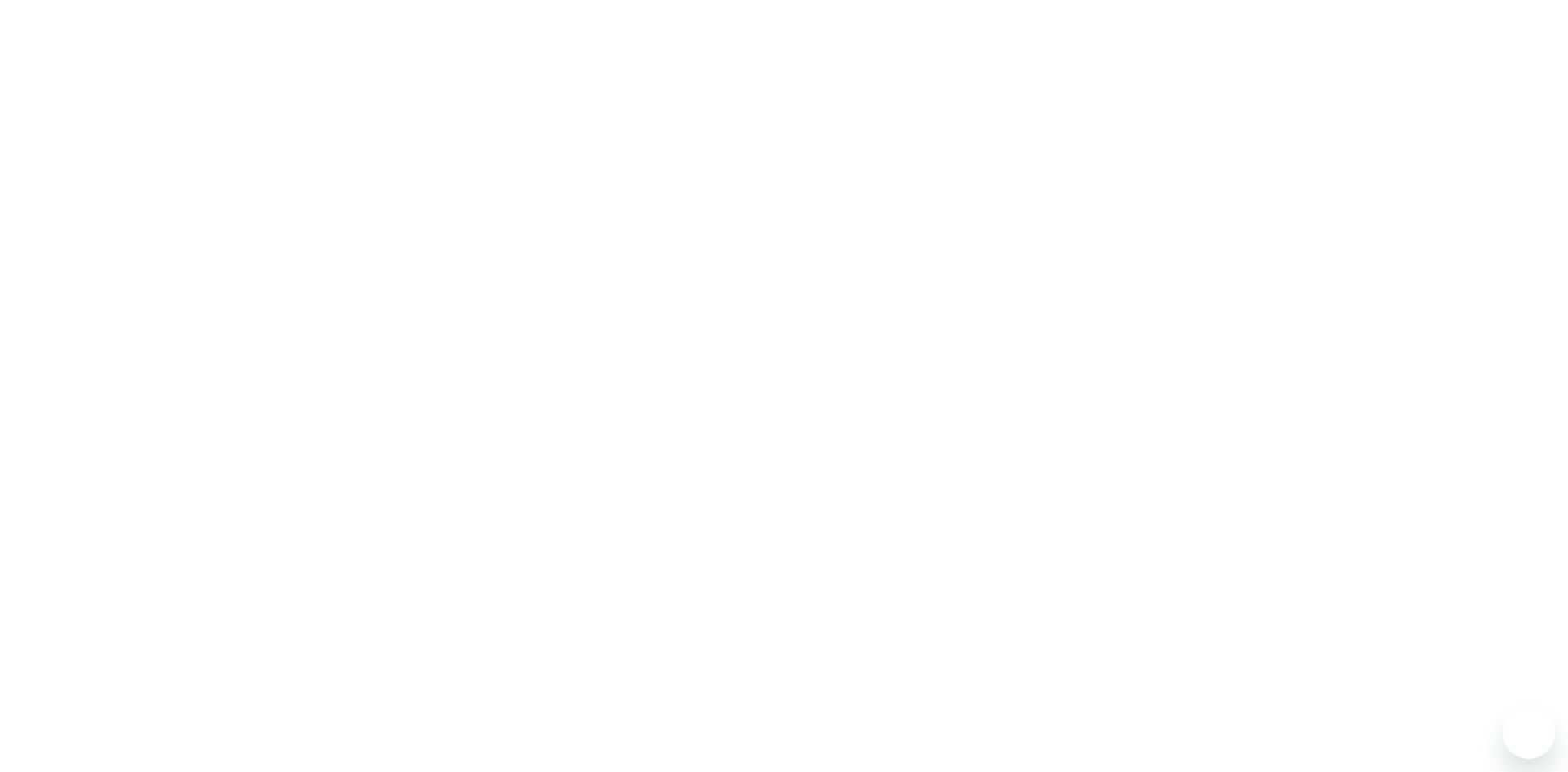 scroll, scrollTop: 0, scrollLeft: 0, axis: both 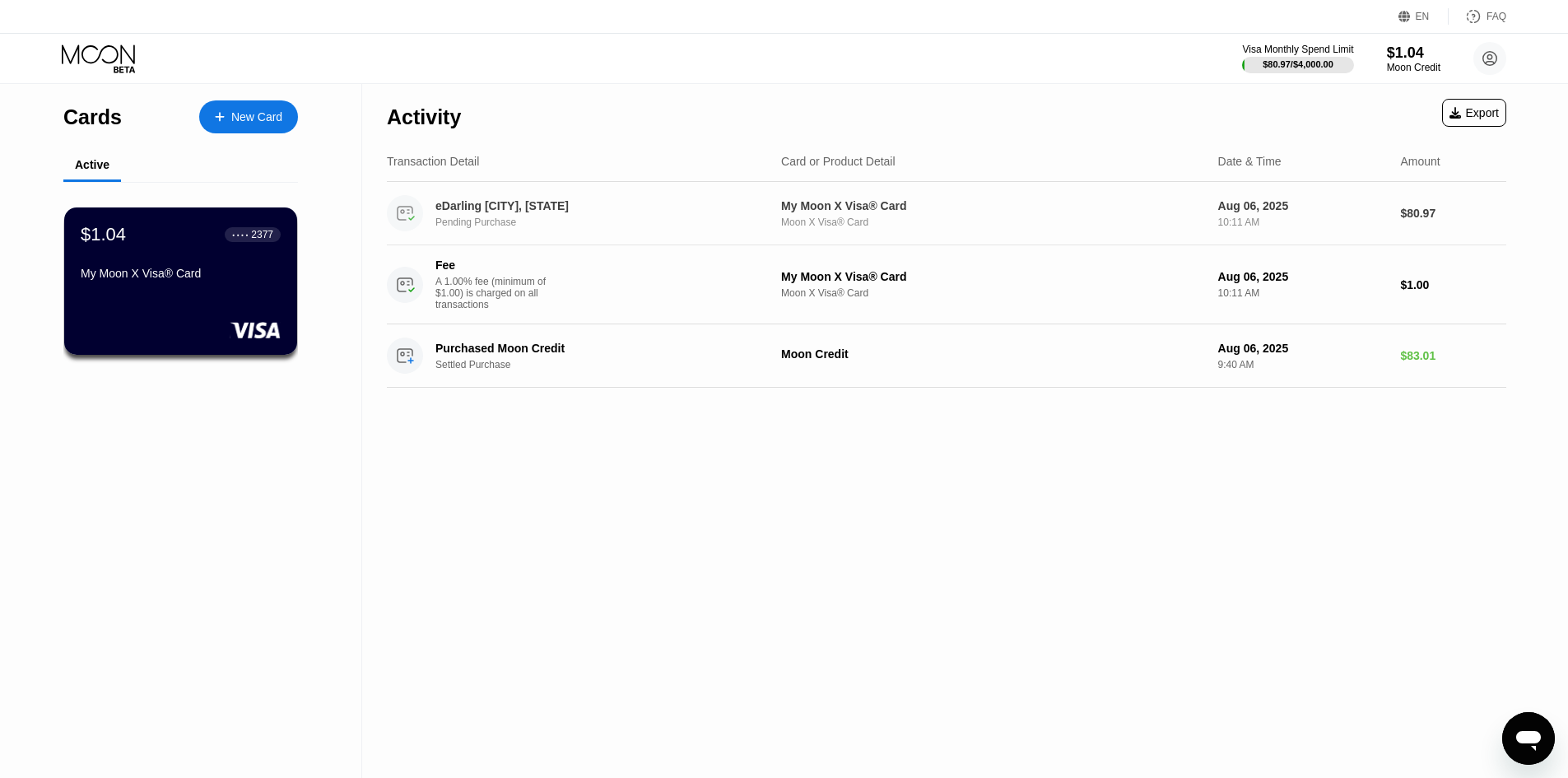 click on "My Moon X Visa® Card Moon X Visa® Card" at bounding box center (993, 213) 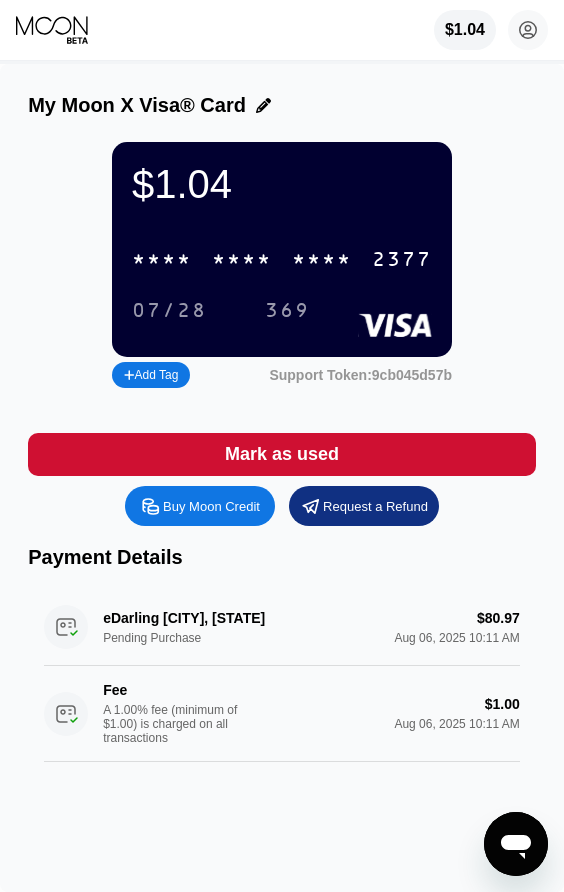 click on "eDarling [CITY], [STATE] Pending Purchase $[PRICE] [DATE] [TIME] Fee A 1.00% fee (minimum of $1.00) is charged on all transactions $[PRICE] [DATE] [TIME]" at bounding box center [282, 675] 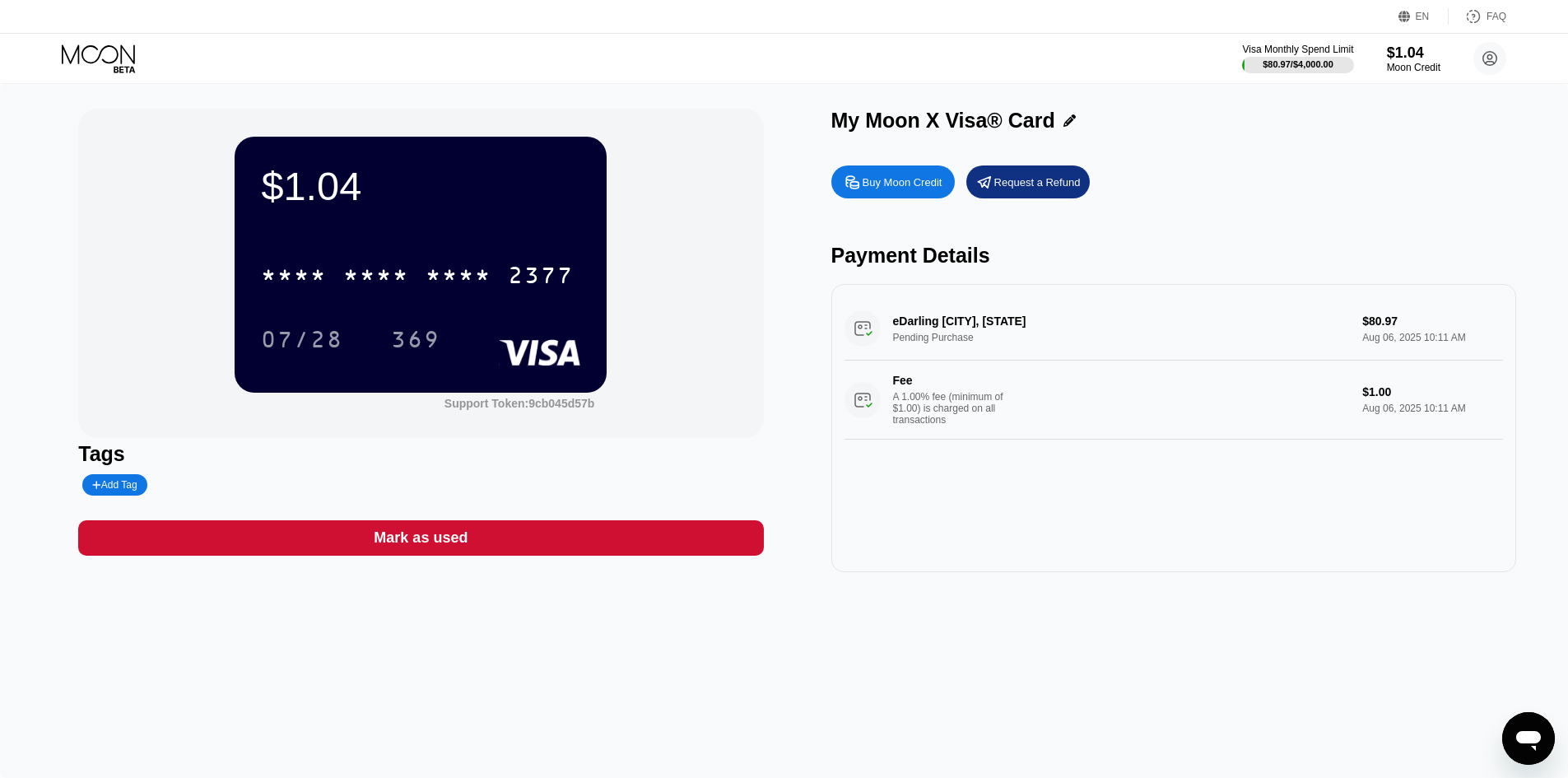 click on "eDarling [CITY], [STATE] Pending Purchase $[PRICE] [DATE] [TIME] Fee A 1.00% fee (minimum of $1.00) is charged on all transactions $[PRICE] [DATE] [TIME]" at bounding box center (1174, 368) 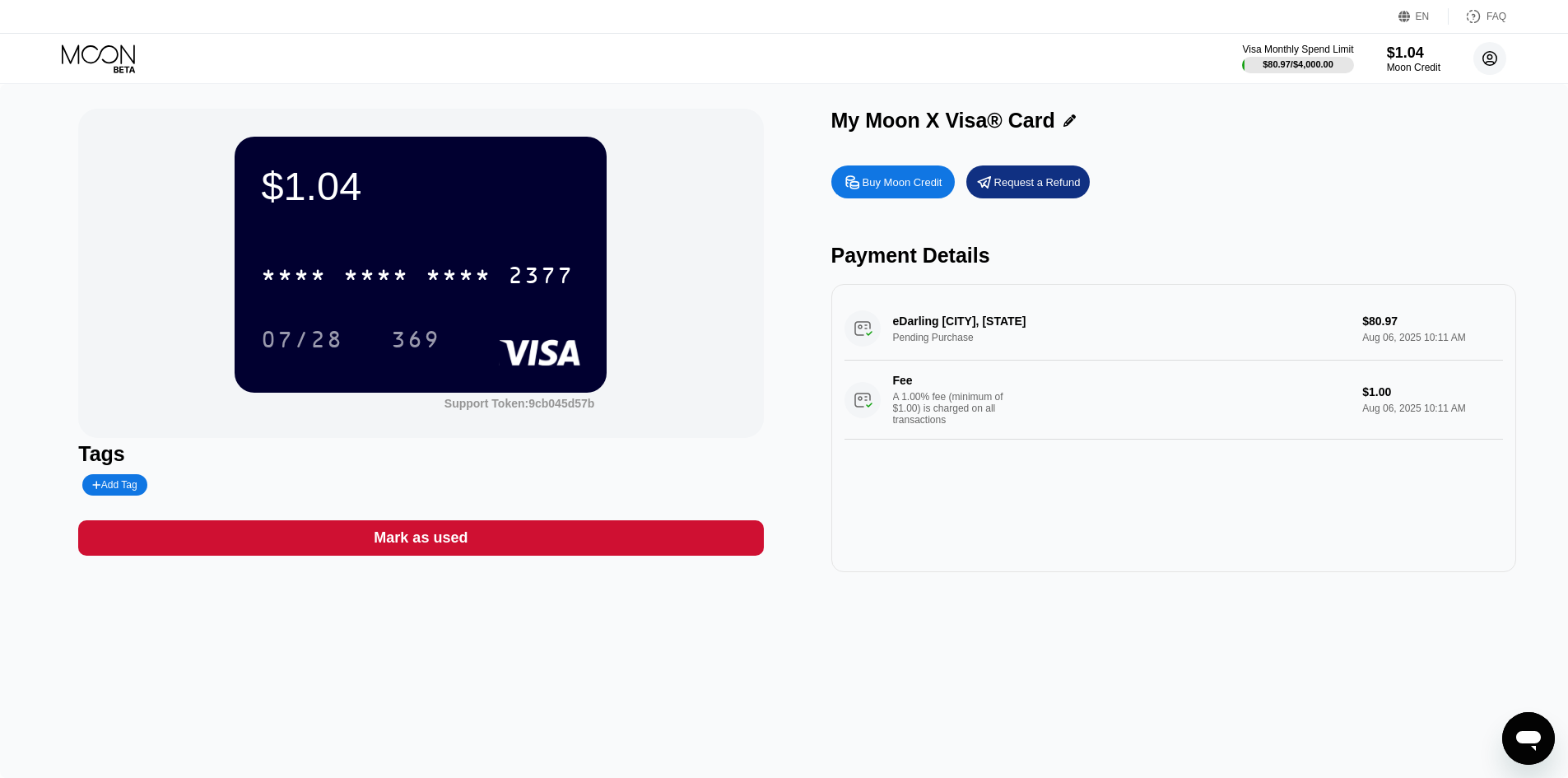 click 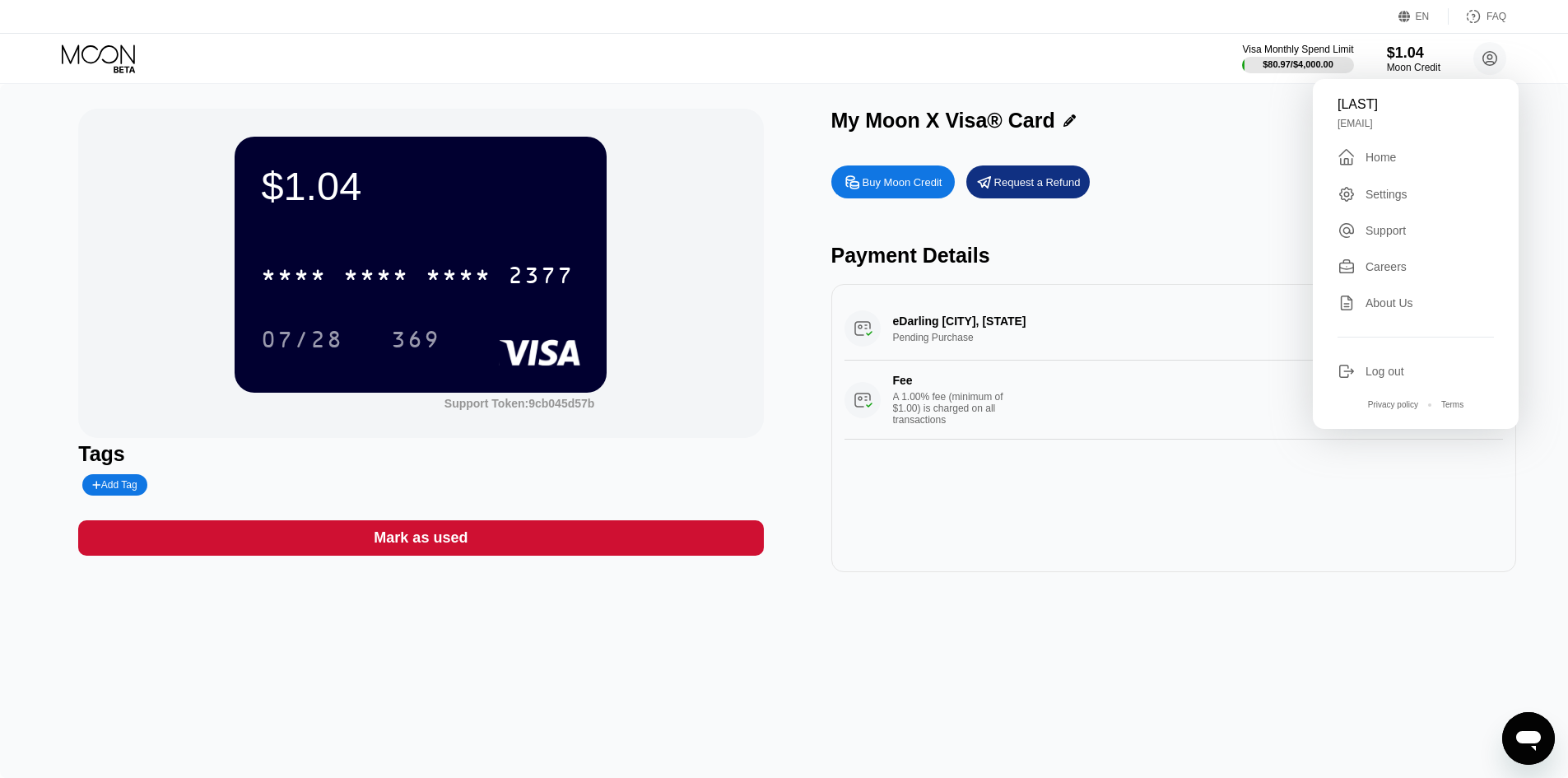 click on "About Us" at bounding box center (1389, 303) 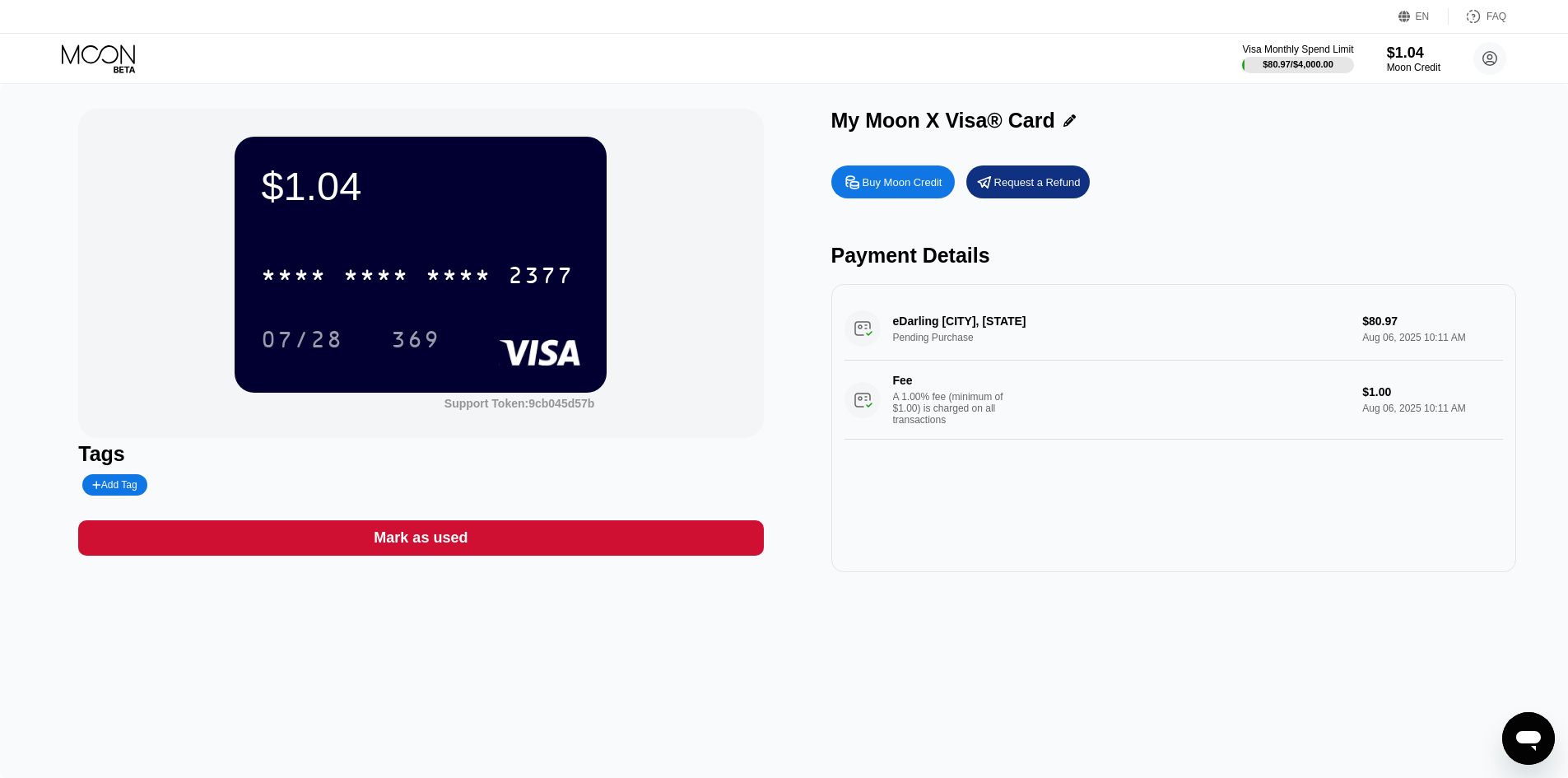 click at bounding box center (1528, 738) 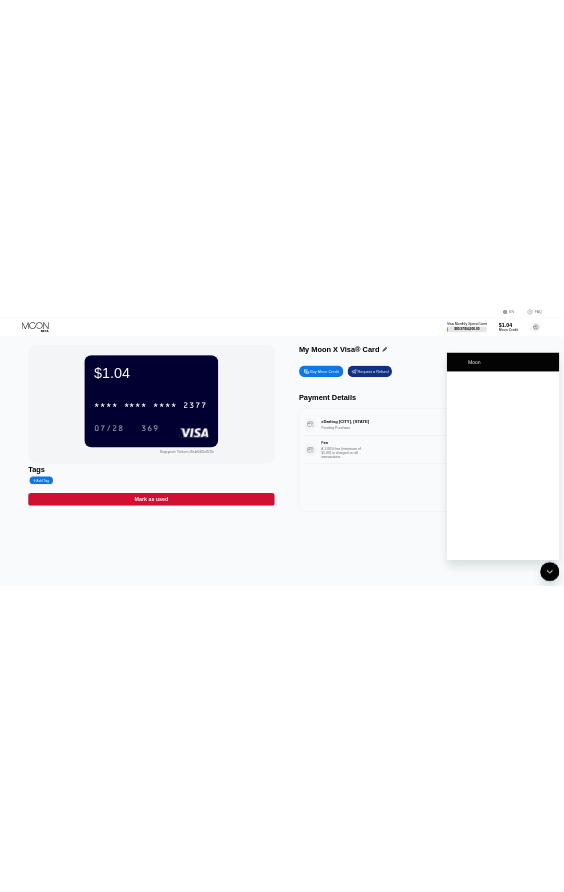 scroll, scrollTop: 0, scrollLeft: 0, axis: both 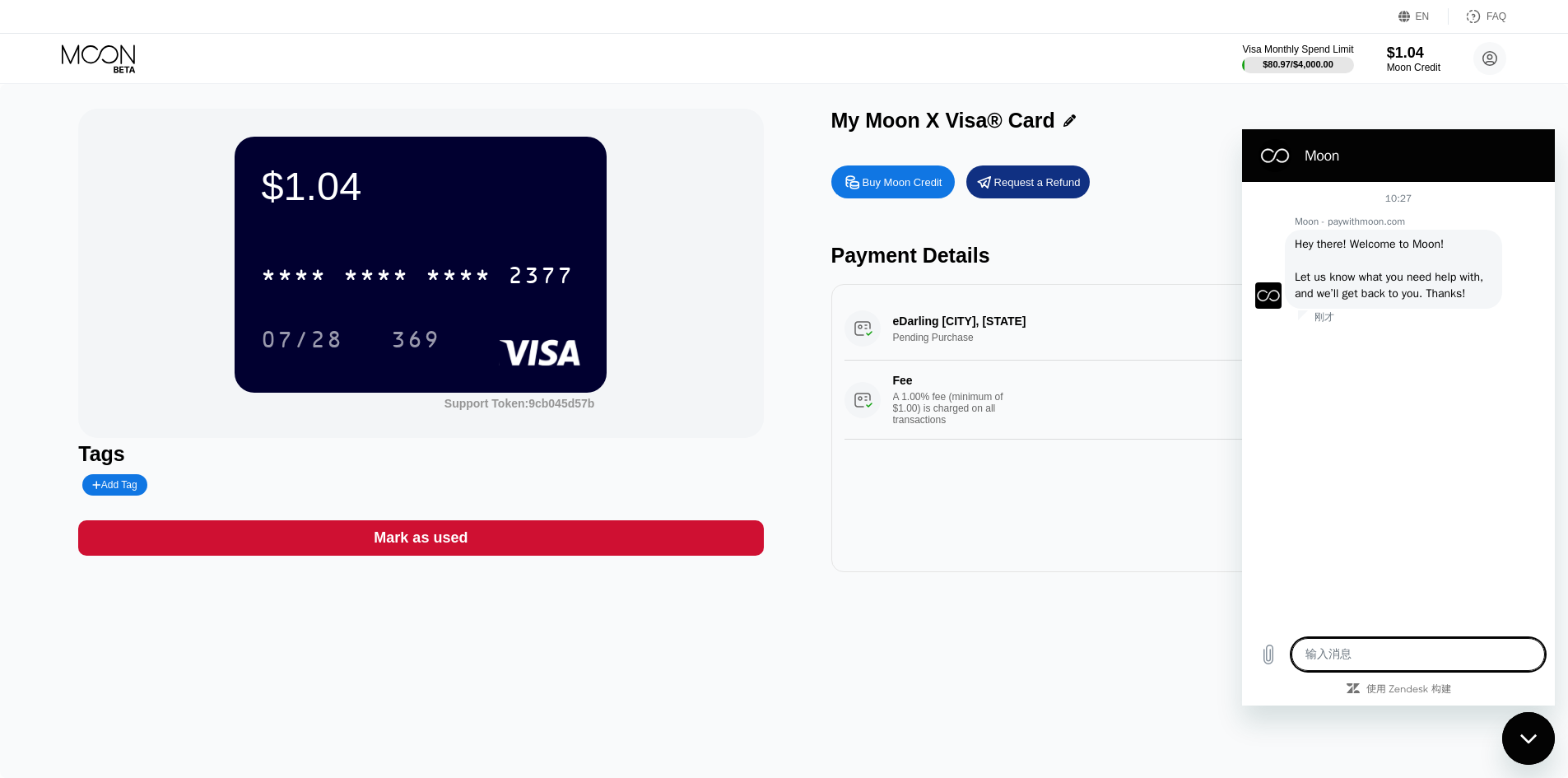 type on "x" 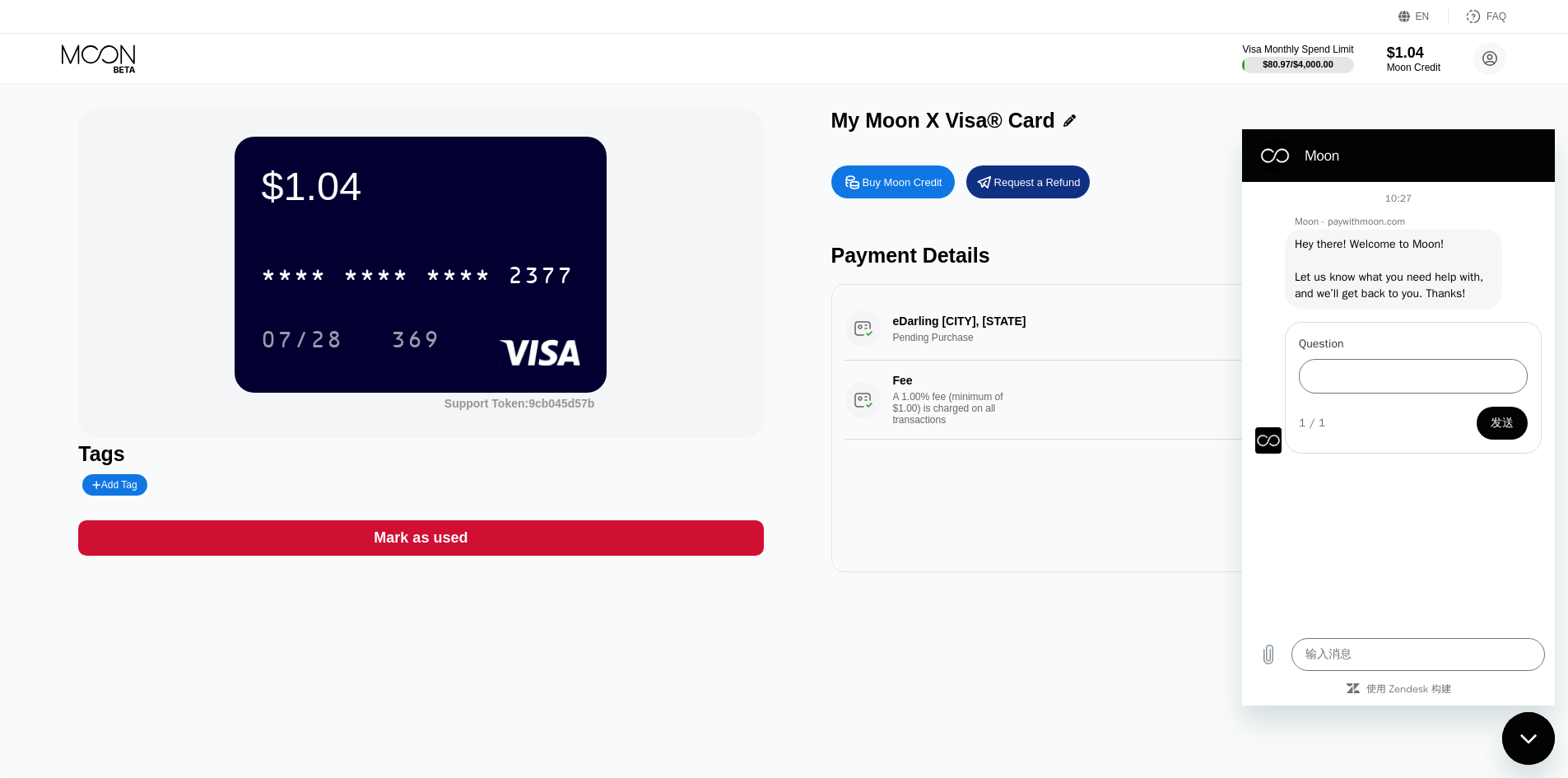 drag, startPoint x: 891, startPoint y: 342, endPoint x: 961, endPoint y: 349, distance: 70.34913 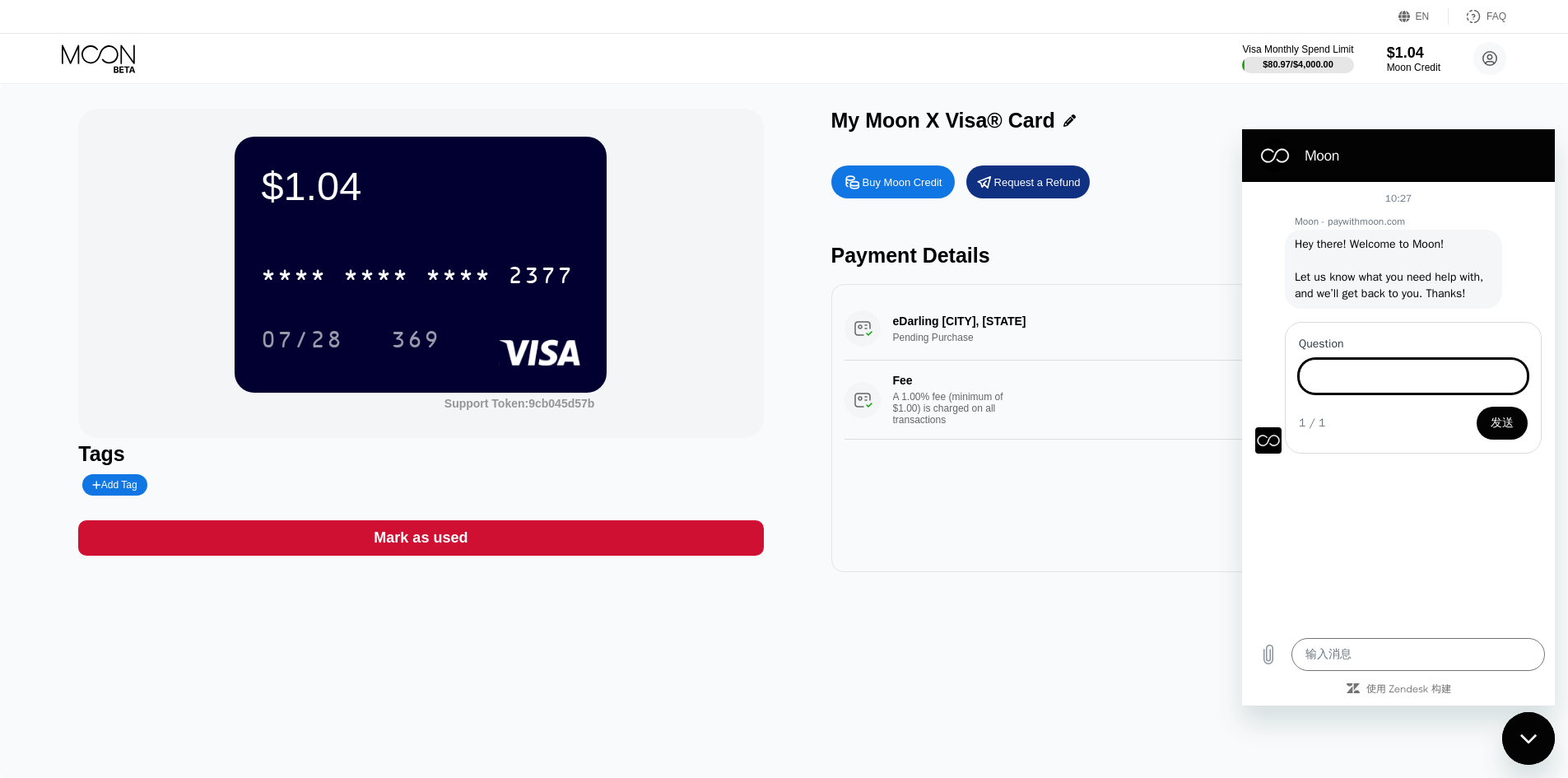 click on "Question" at bounding box center (1413, 376) 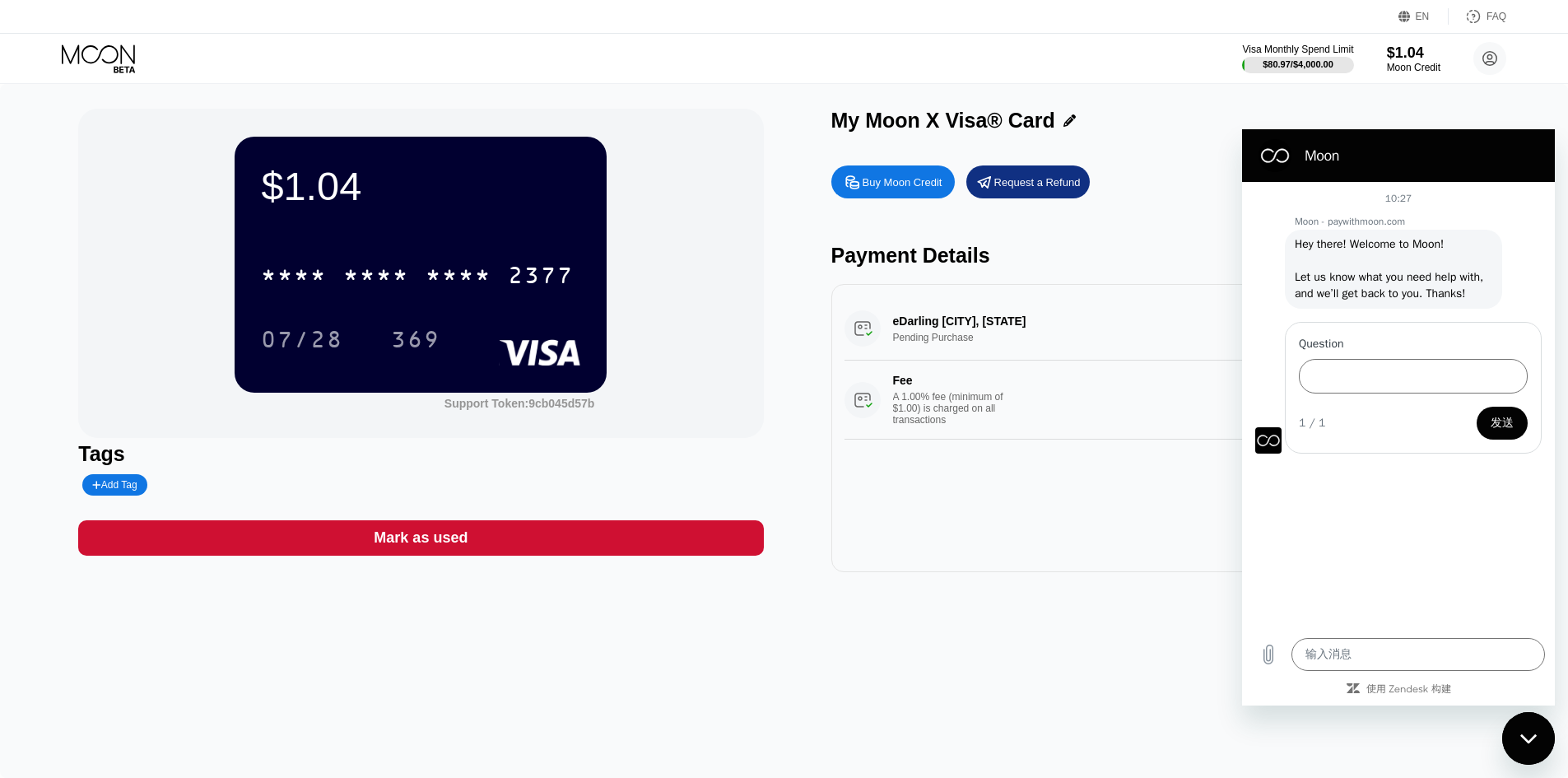 drag, startPoint x: 976, startPoint y: 344, endPoint x: 899, endPoint y: 347, distance: 77.05842 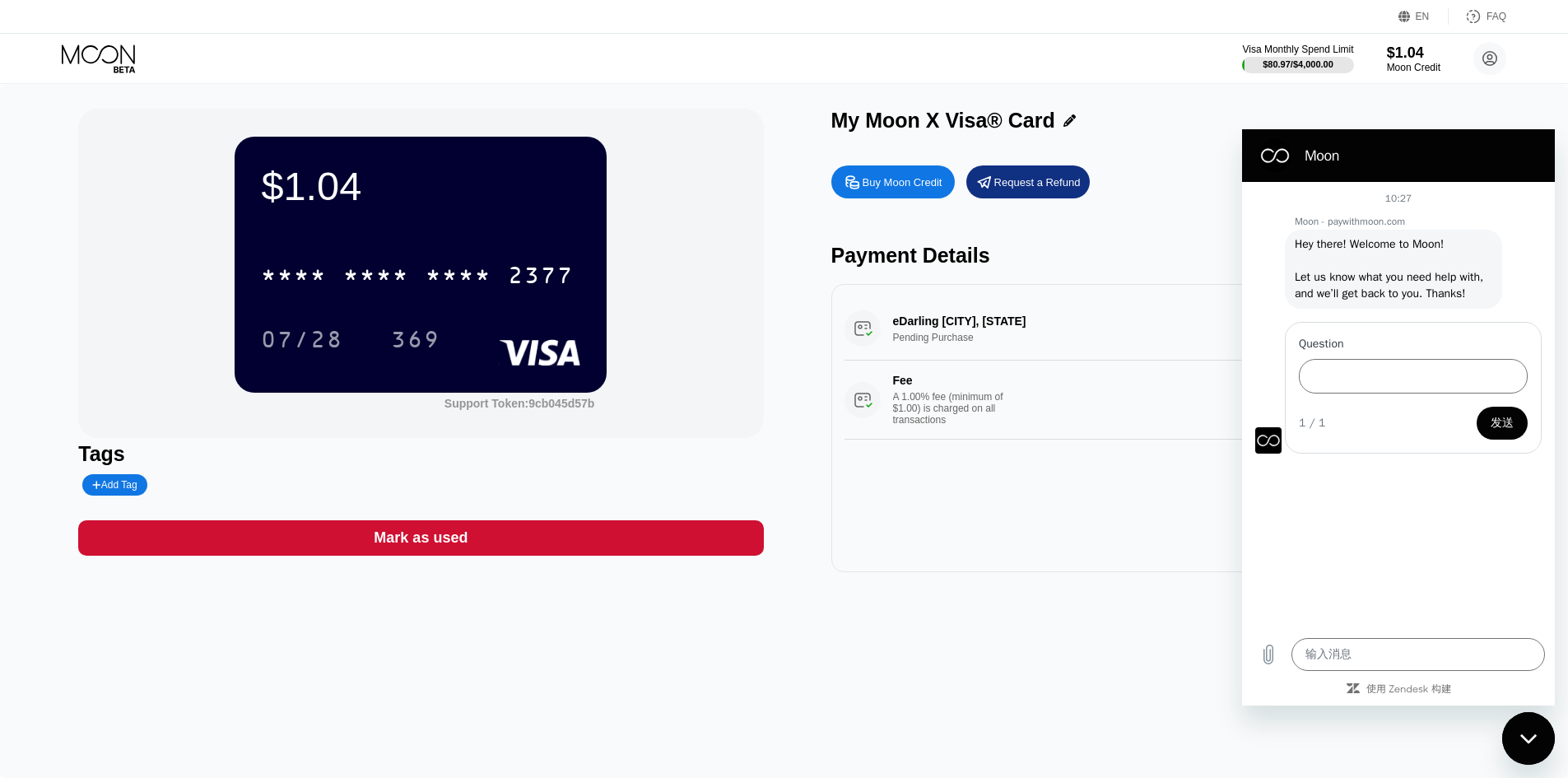 click on "eDarling [CITY], [STATE] Pending Purchase $[PRICE] [DATE] [TIME] Fee A 1.00% fee (minimum of $1.00) is charged on all transactions $[PRICE] [DATE] [TIME]" at bounding box center [1174, 368] 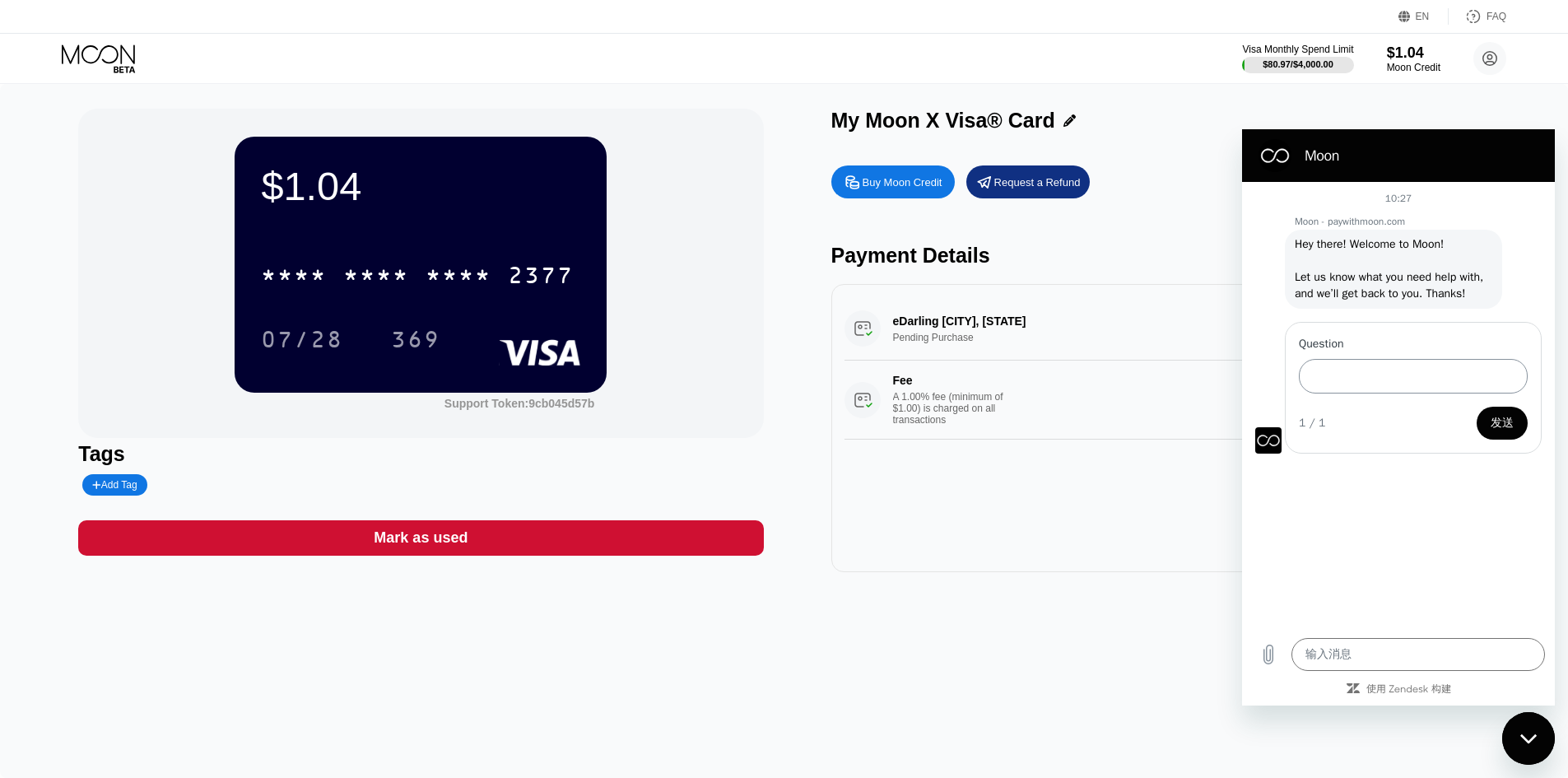 click on "Question" at bounding box center (1413, 376) 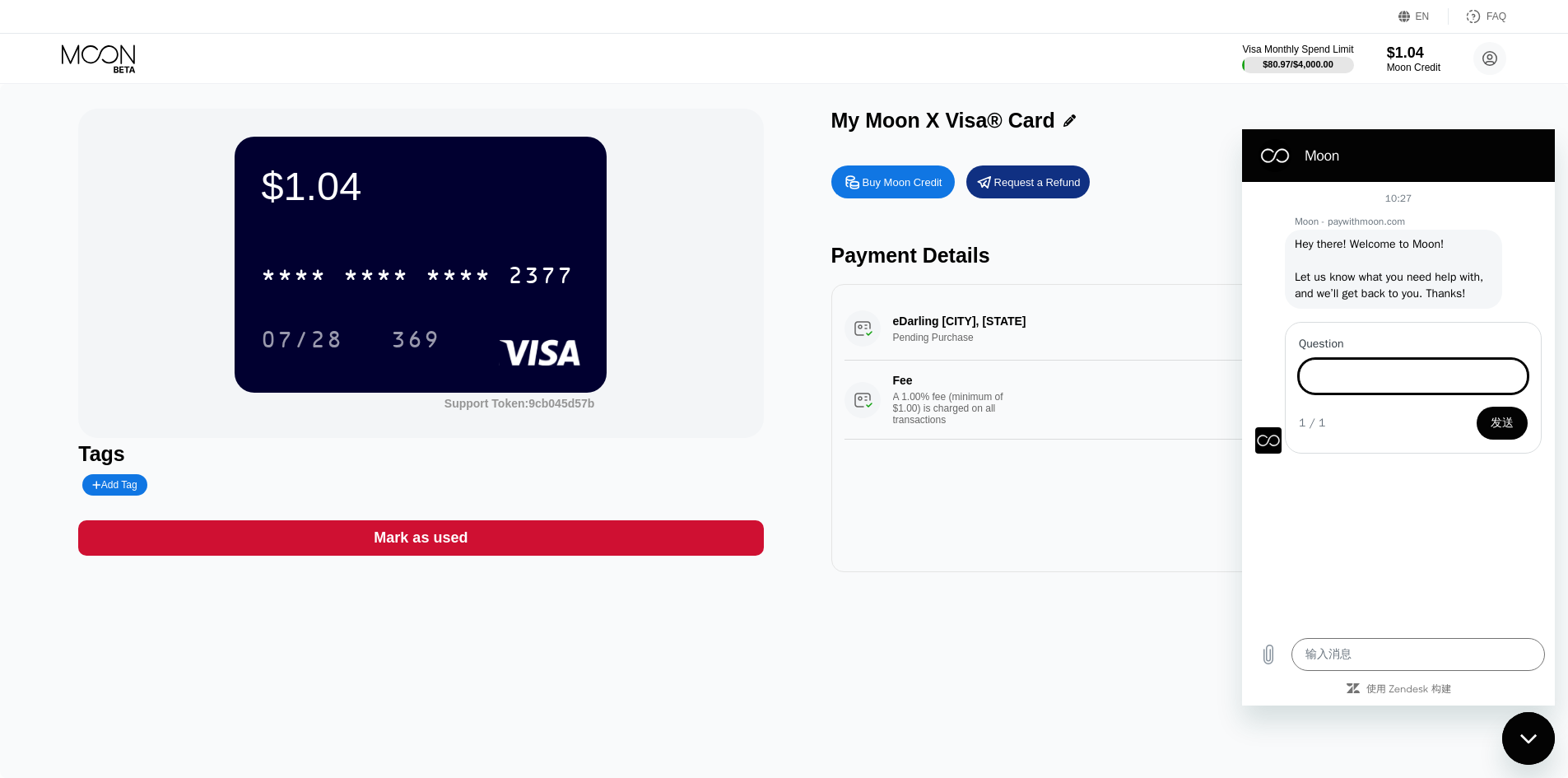 paste on "Can I cancel a pending purchase?" 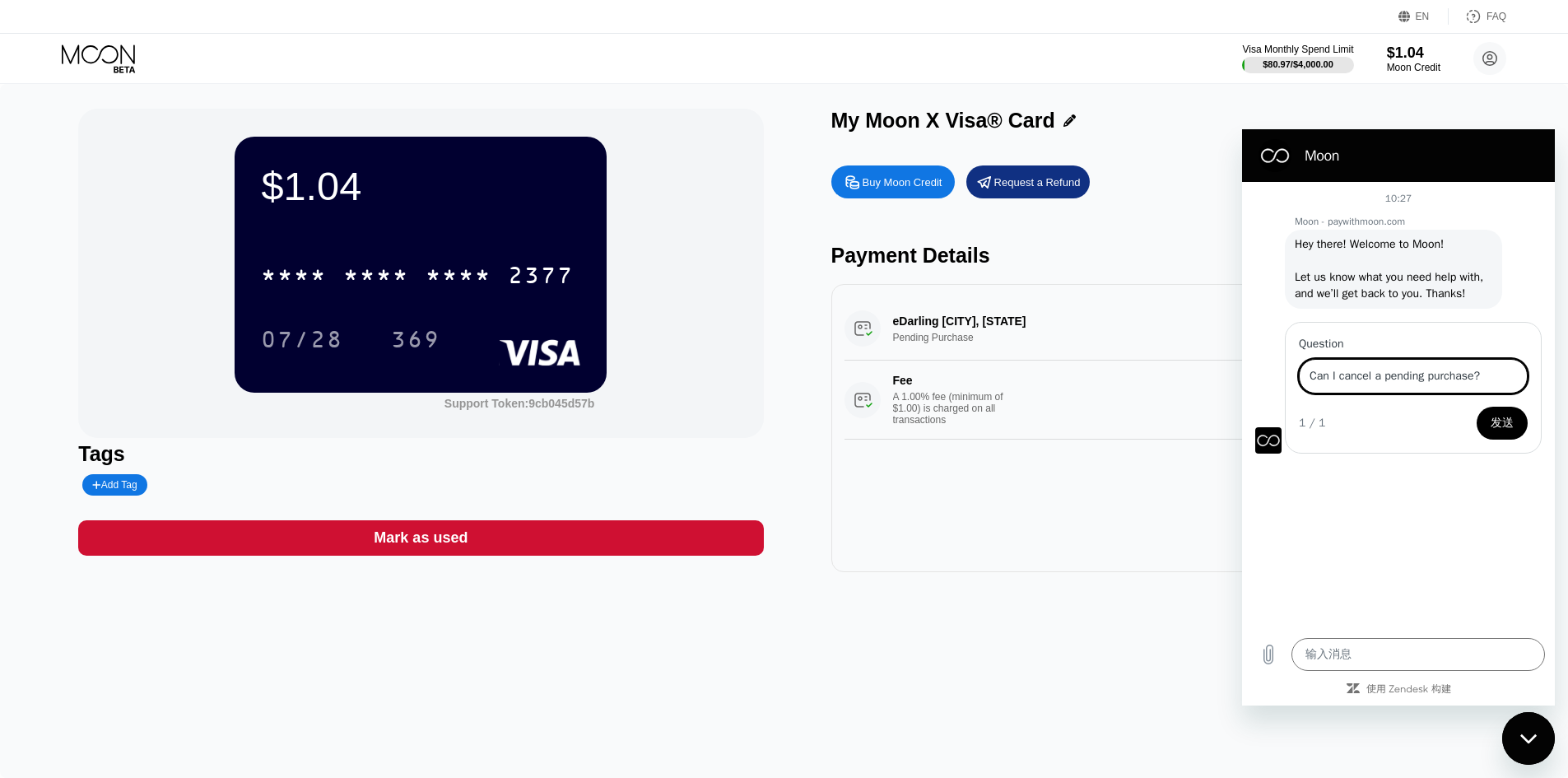 type on "Can I cancel a pending purchase?" 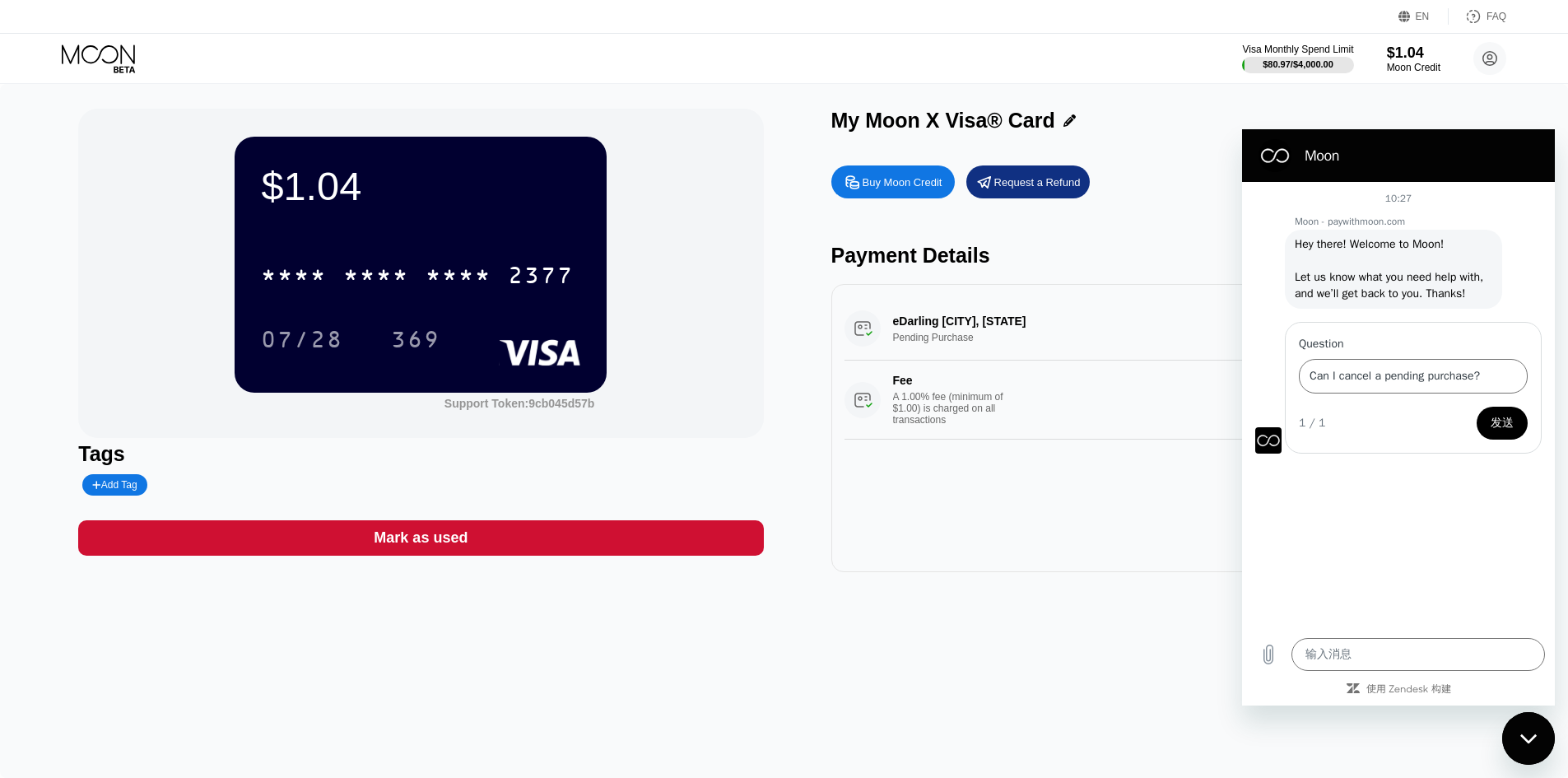 click on "发送" at bounding box center (1502, 423) 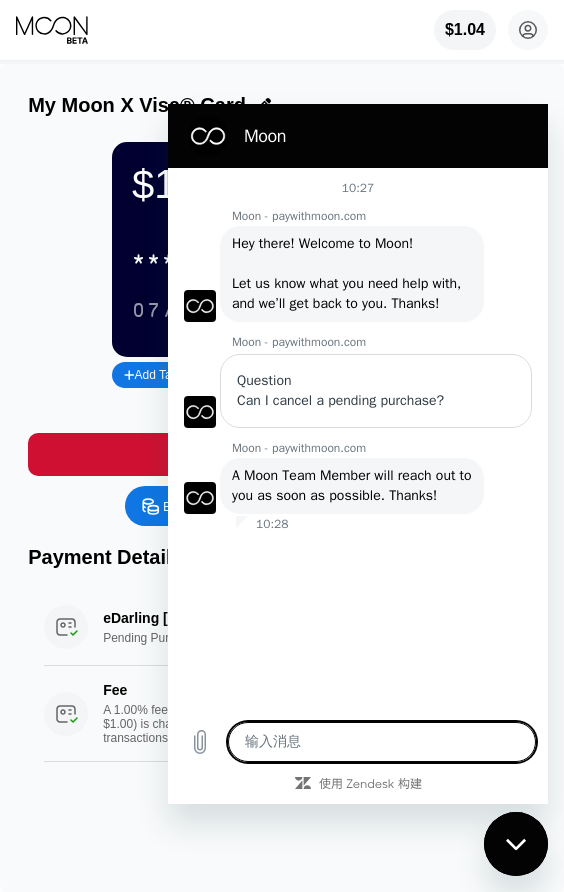 click on "10:27 Moon - paywithmoon.com Moon - paywithmoon.com 说： Hey there! Welcome to Moon!
Let us know what you need help with, and we’ll get back to you. Thanks!  10:27 Moon - paywithmoon.com Question Can I cancel a pending purchase? Moon - paywithmoon.com Moon - paywithmoon.com 说： A Moon Team Member will reach out to you as soon as possible. Thanks! 10:28" at bounding box center (358, 439) 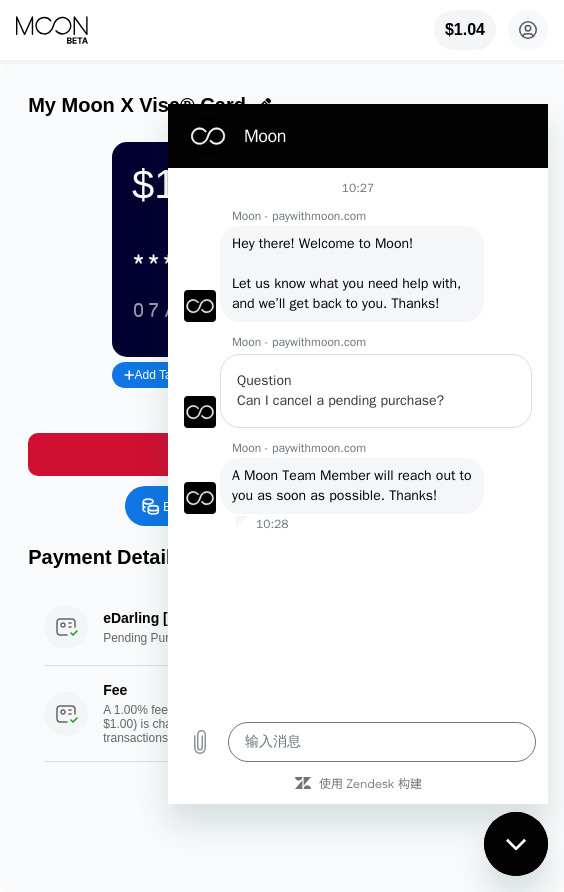 type on "x" 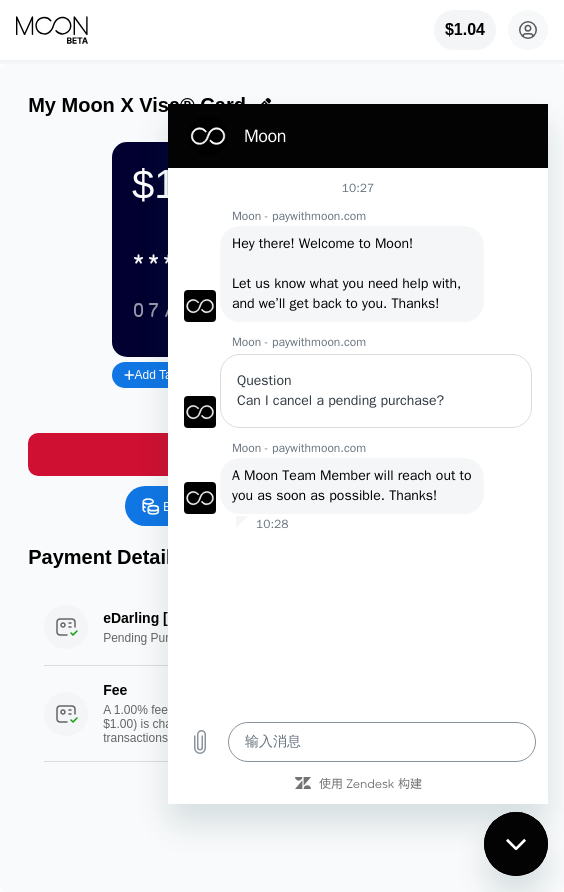 click at bounding box center [382, 742] 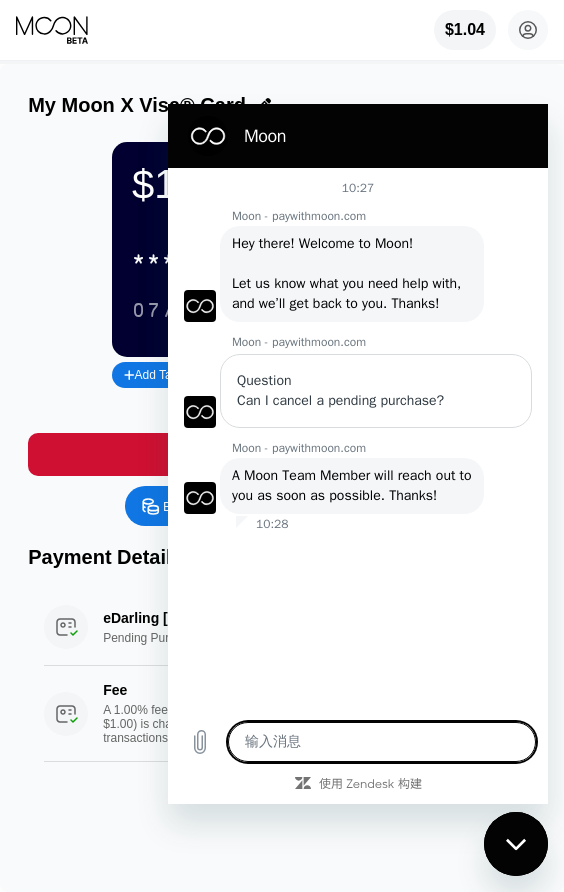 paste on "How long is the typical wait?" 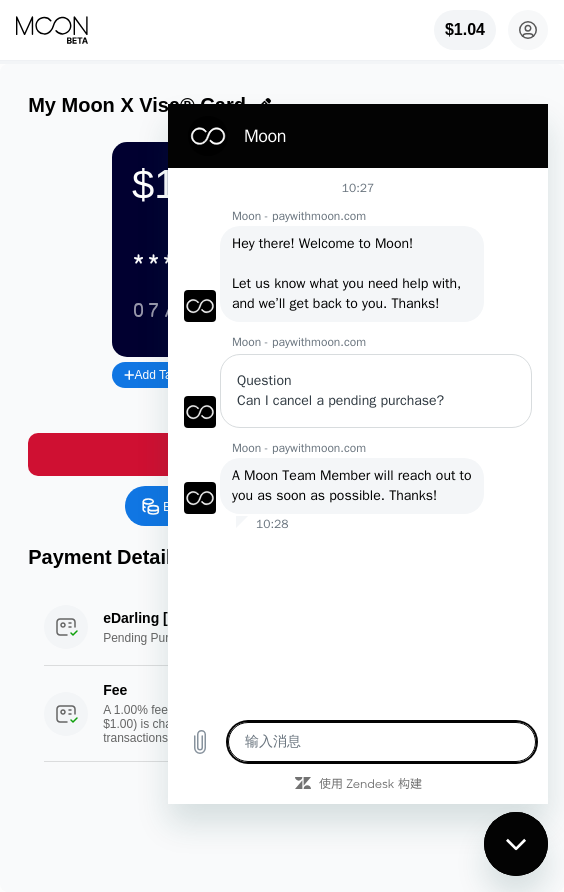 type on "How long is the typical wait?" 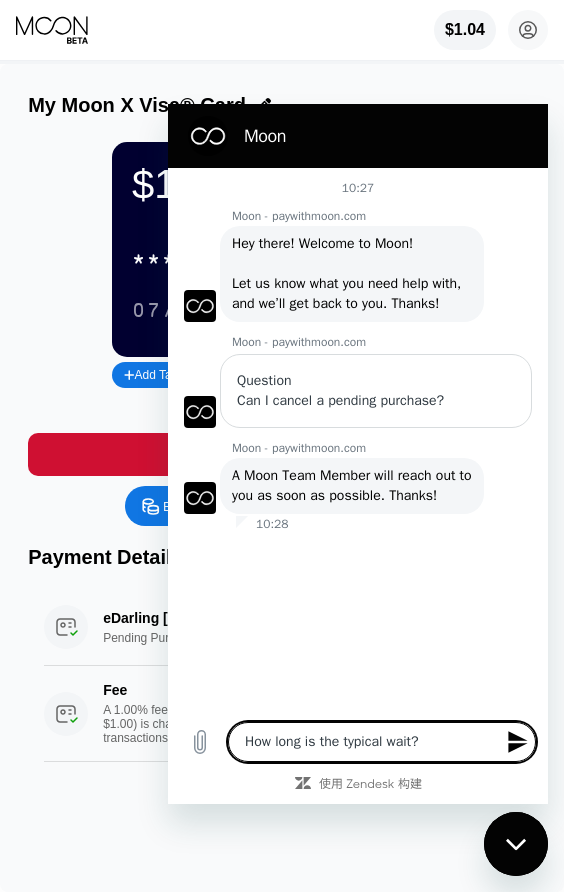 type on "How long is the typical wait?" 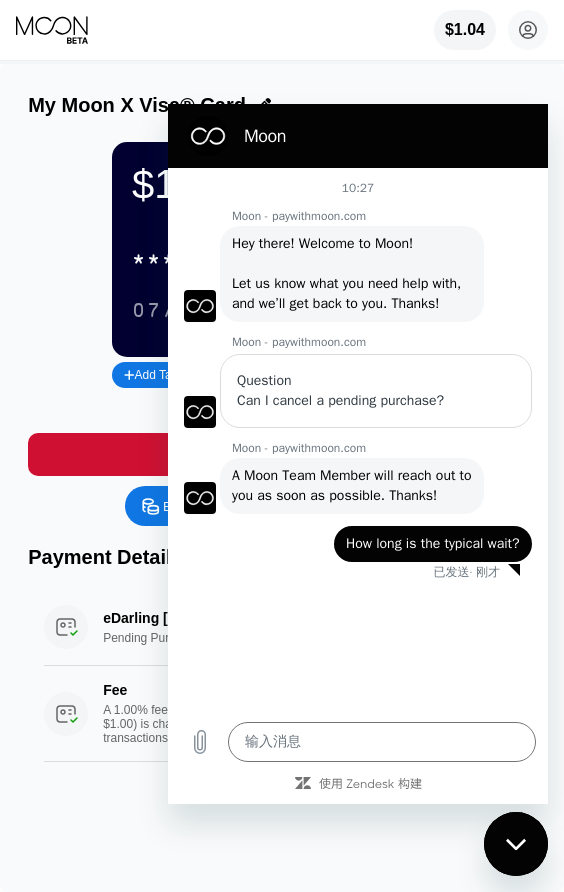 click on "$[PRICE] * * * * * * * * * * * * [CARD_LAST_FOUR] [DATE] [ROUTING_NUMBER] Add Tag Support Token: [TOKEN]" at bounding box center [282, 267] 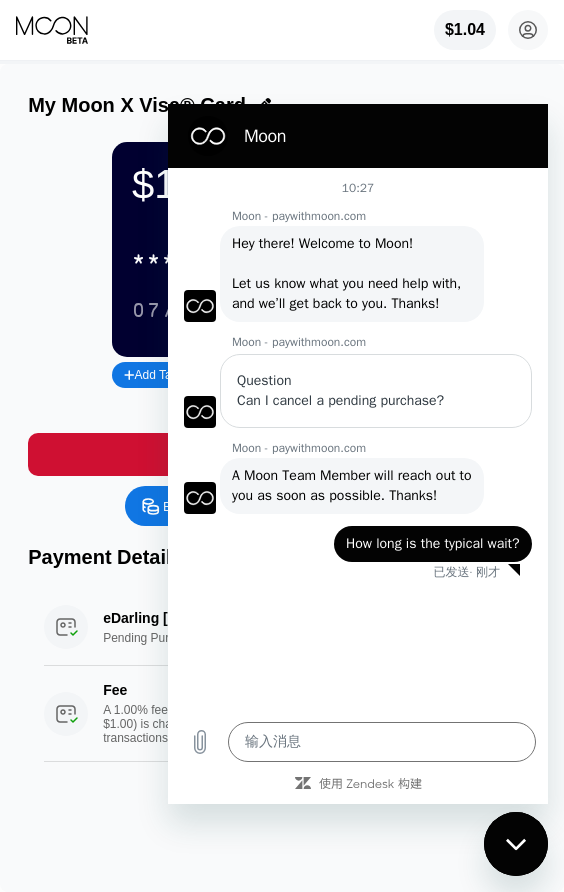 click at bounding box center [516, 844] 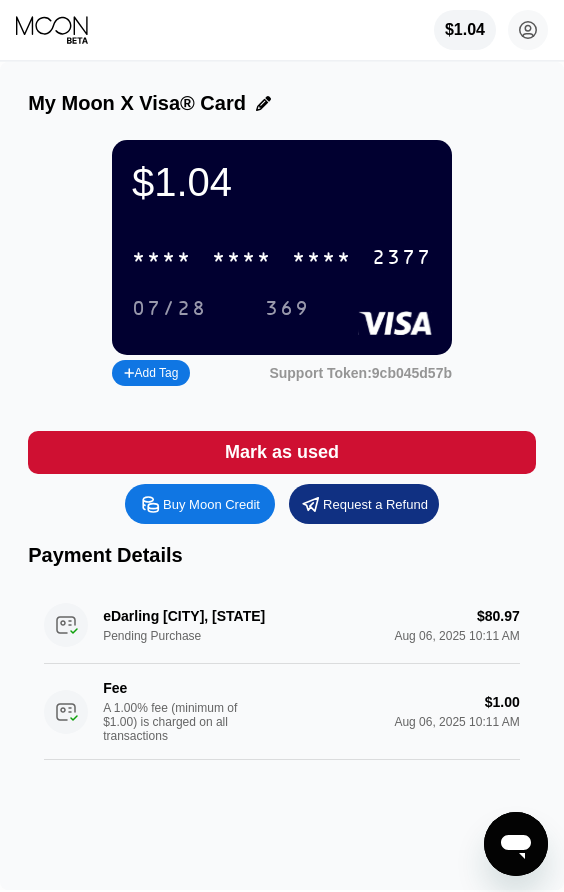 scroll, scrollTop: 0, scrollLeft: 0, axis: both 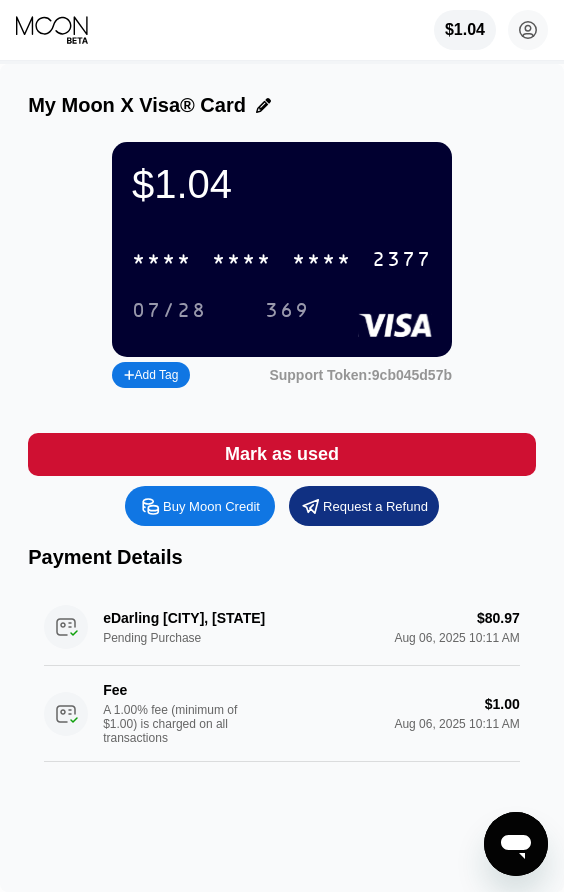 click on "eDarling [CITY], [STATE] Pending Purchase $[PRICE] [DATE] [TIME] Fee A 1.00% fee (minimum of $1.00) is charged on all transactions $[PRICE] [DATE] [TIME]" at bounding box center [282, 675] 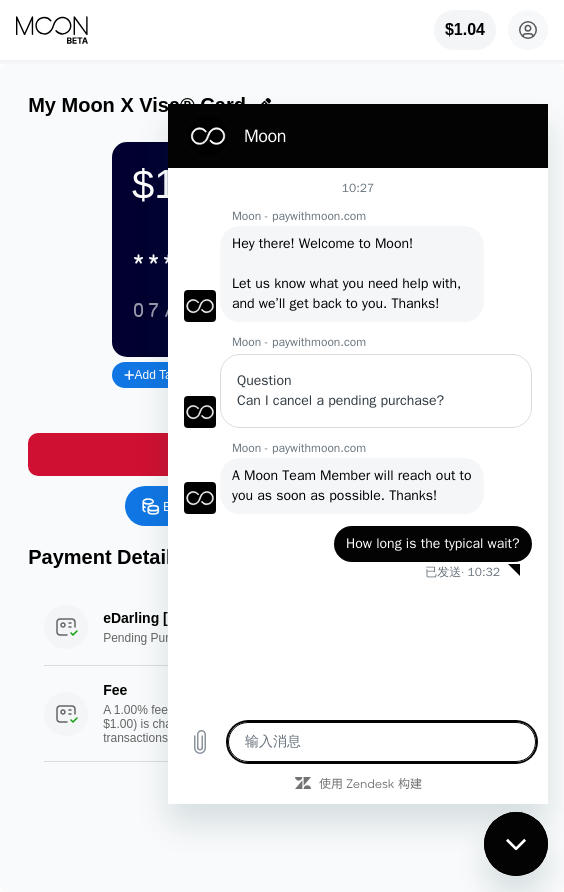 scroll, scrollTop: 0, scrollLeft: 0, axis: both 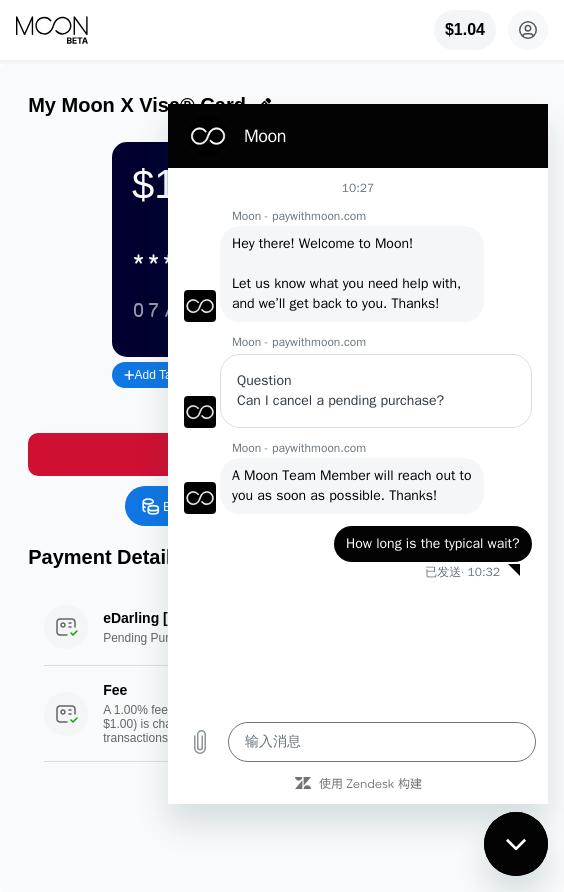 click 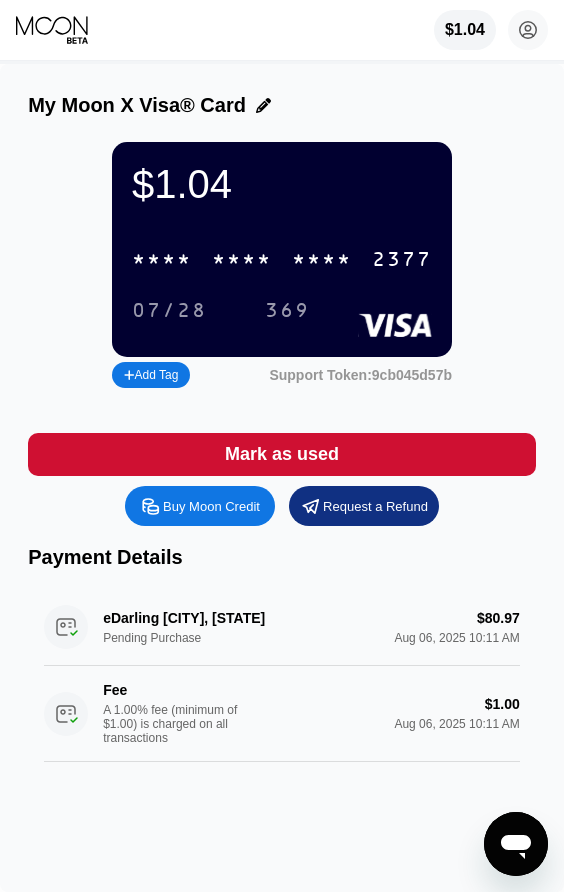 type 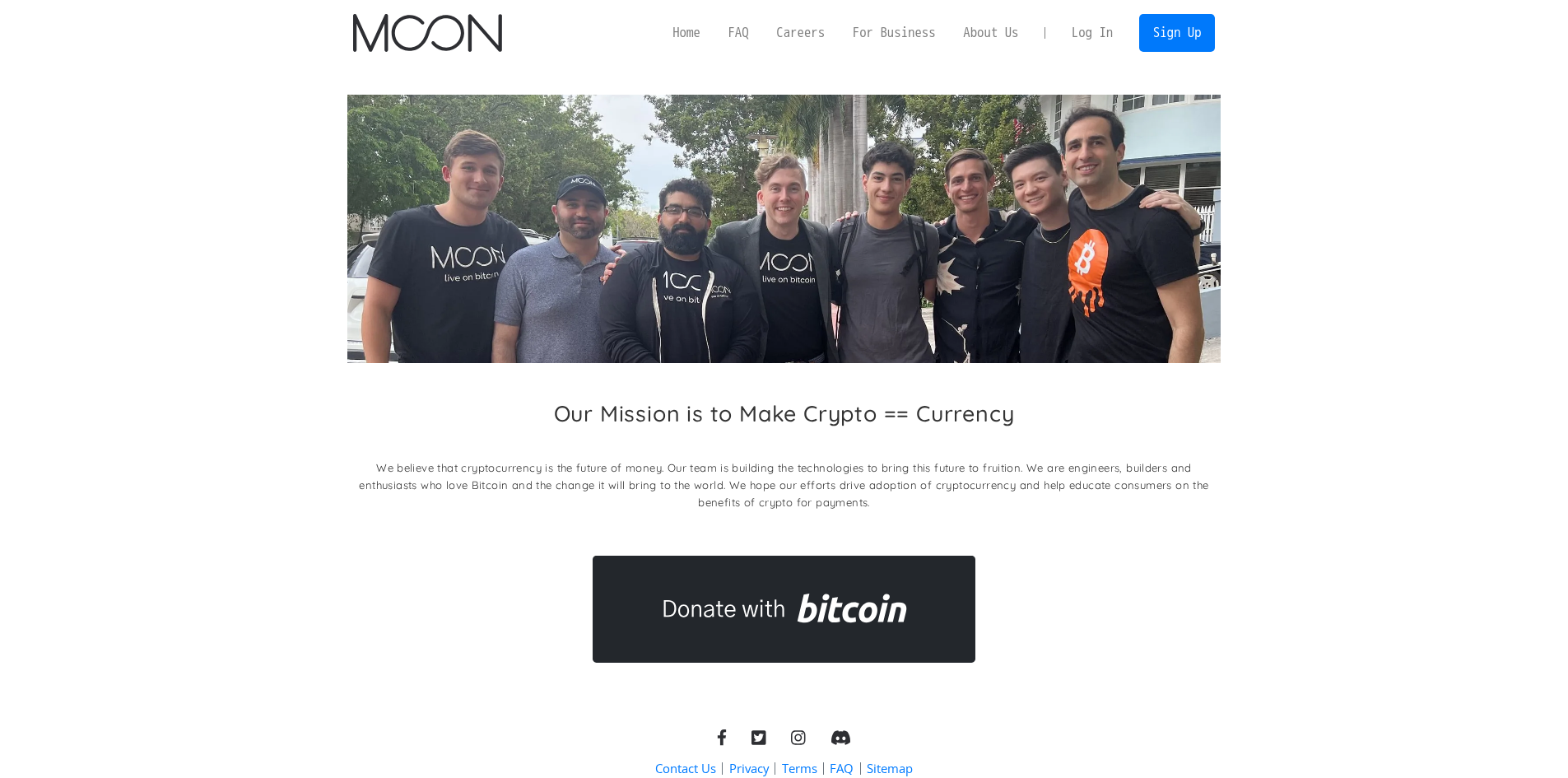 scroll, scrollTop: 0, scrollLeft: 0, axis: both 